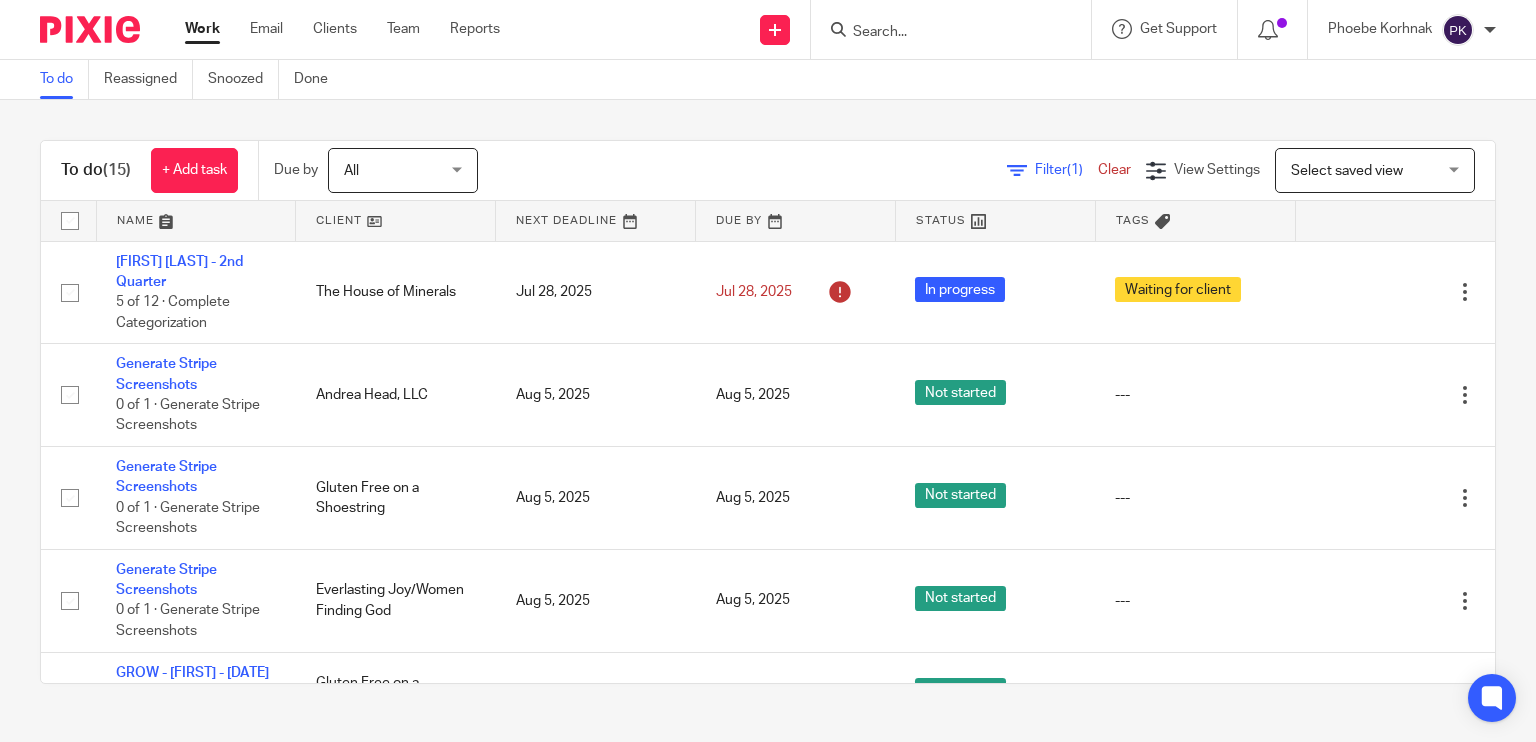 scroll, scrollTop: 0, scrollLeft: 0, axis: both 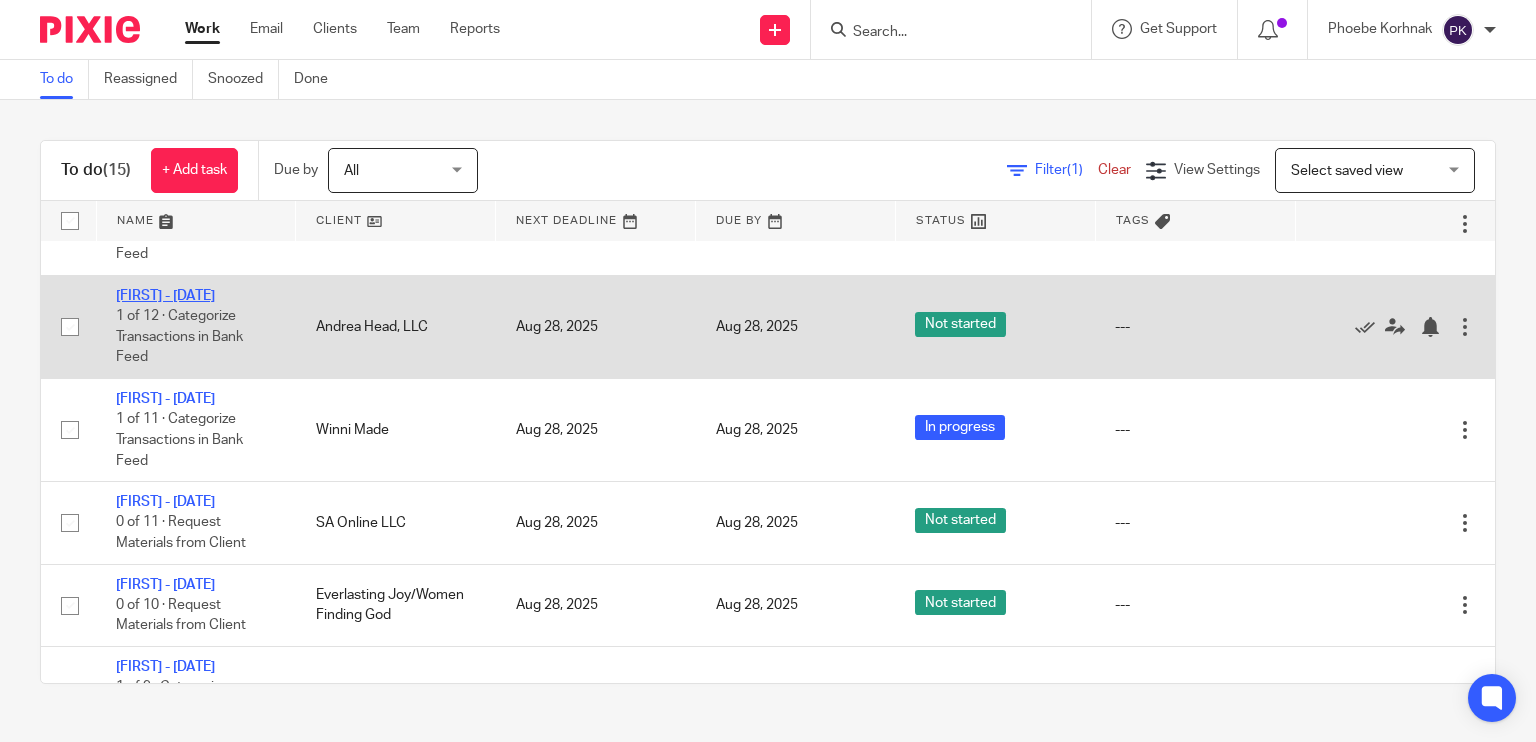 click on "Andrea - July 2025" at bounding box center [165, 296] 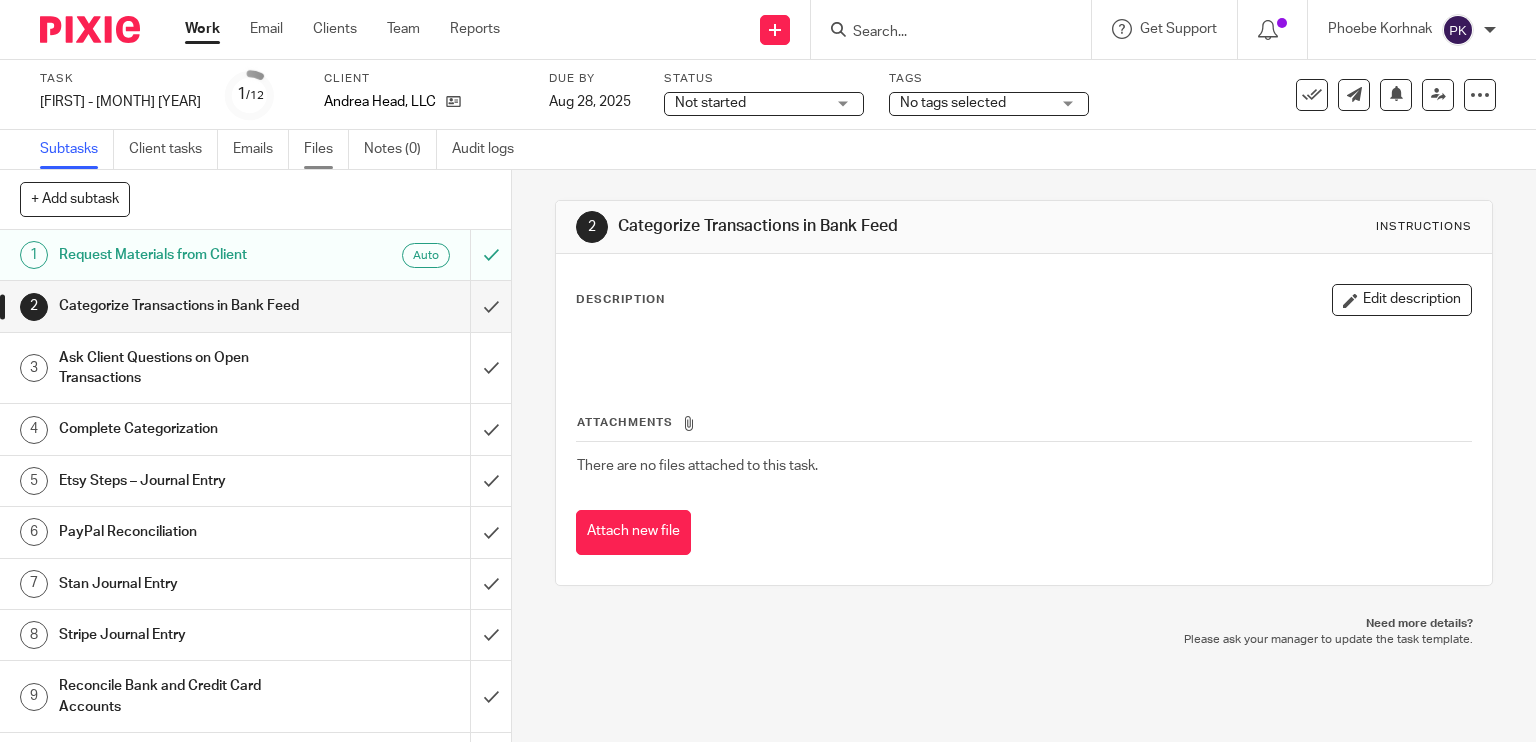 scroll, scrollTop: 0, scrollLeft: 0, axis: both 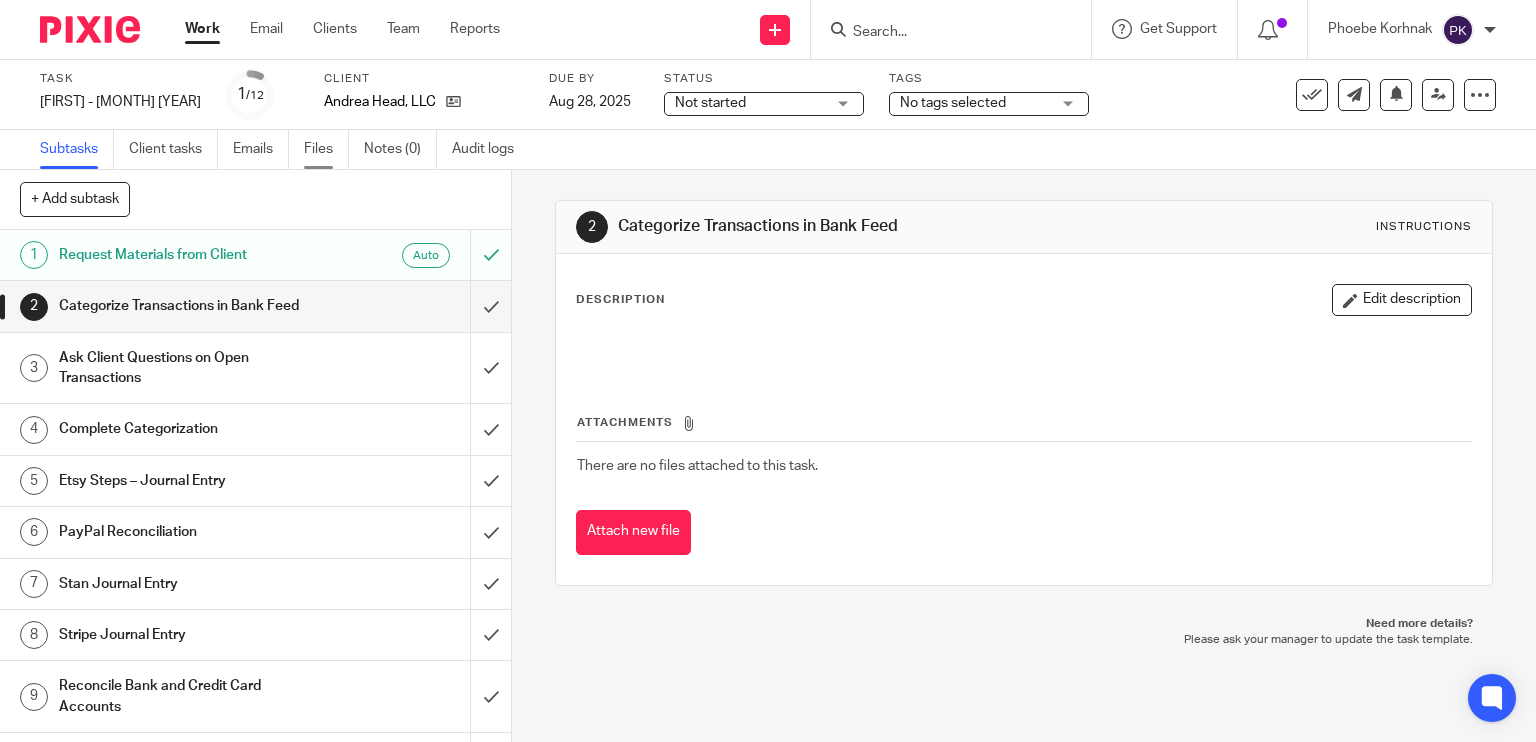 click on "Files" at bounding box center [326, 149] 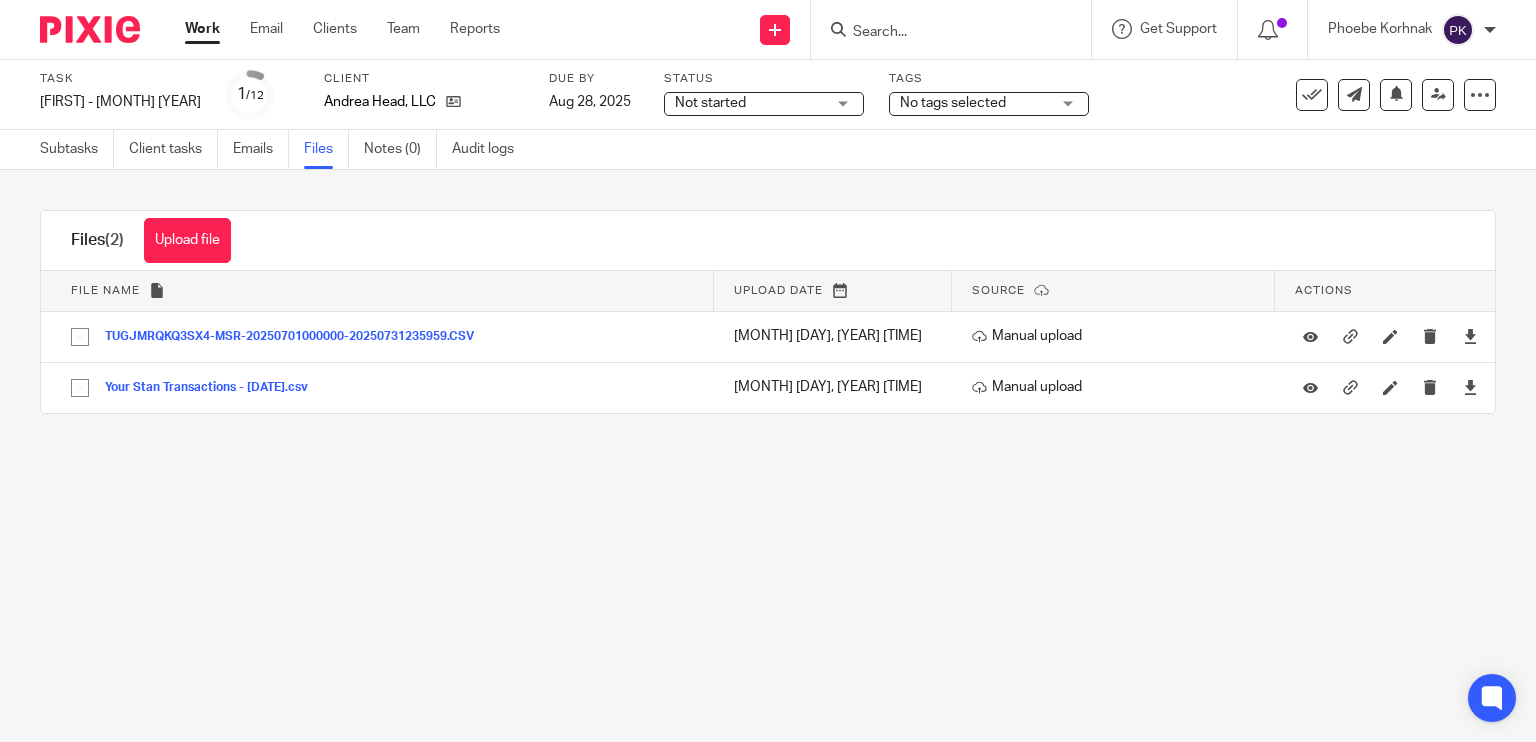 scroll, scrollTop: 0, scrollLeft: 0, axis: both 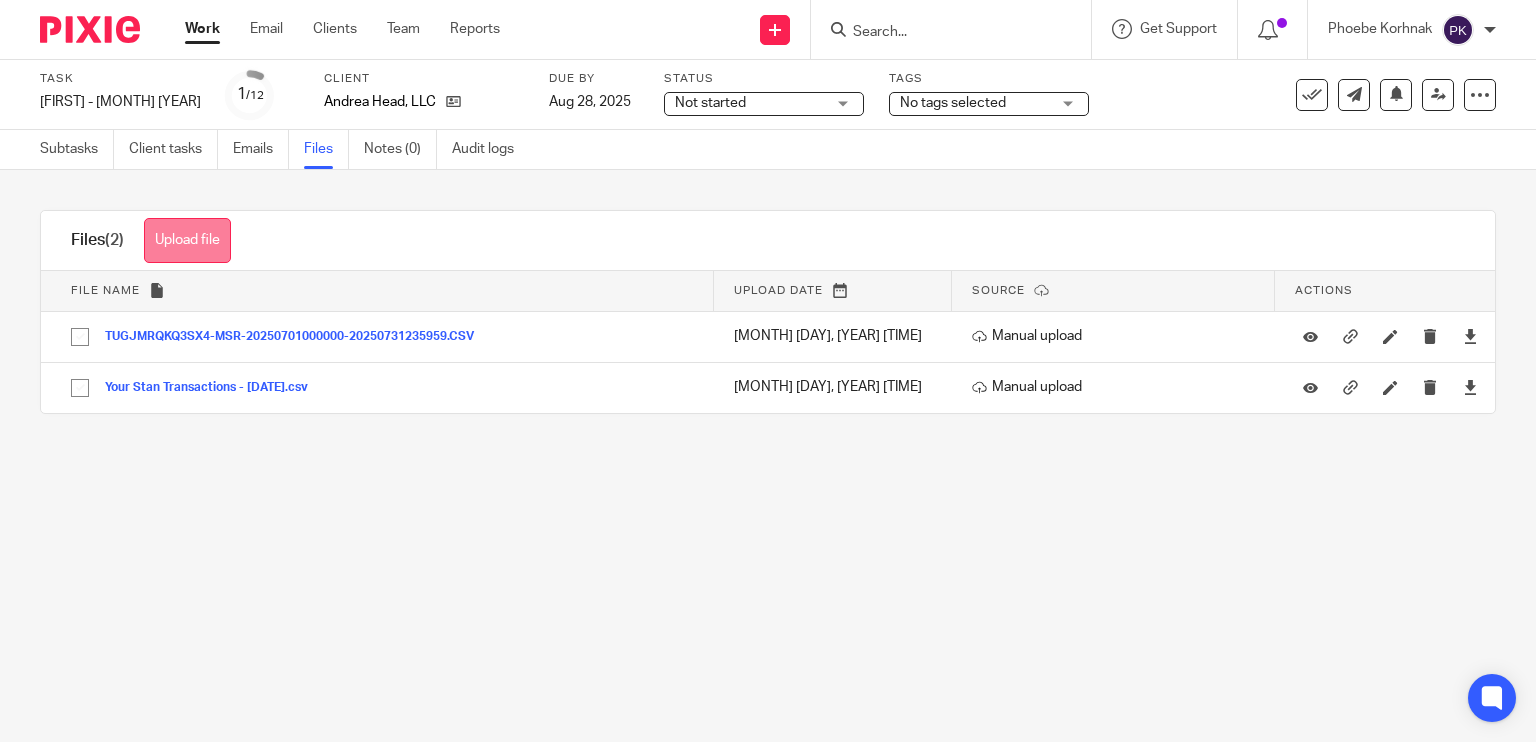 click on "Upload file" at bounding box center [187, 240] 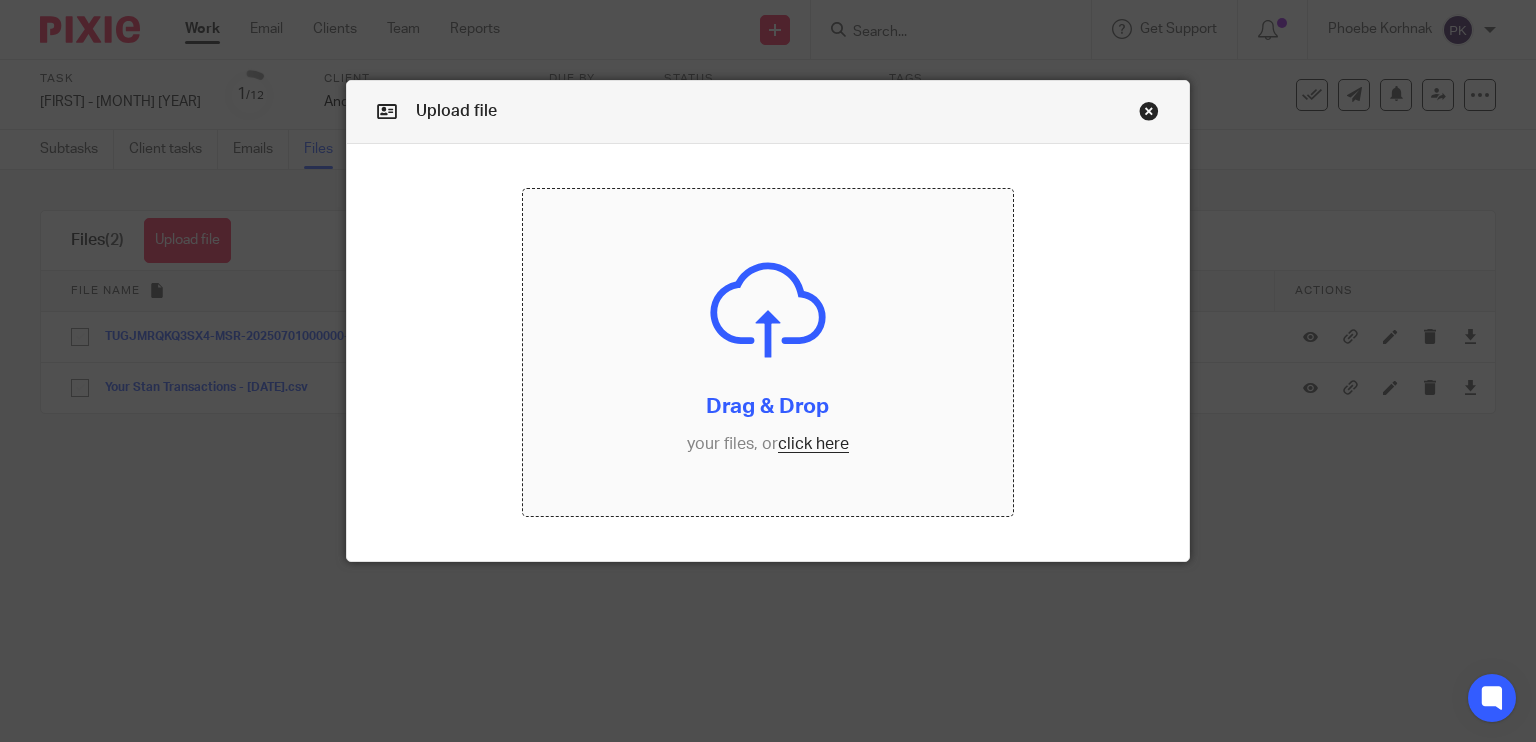click at bounding box center (768, 352) 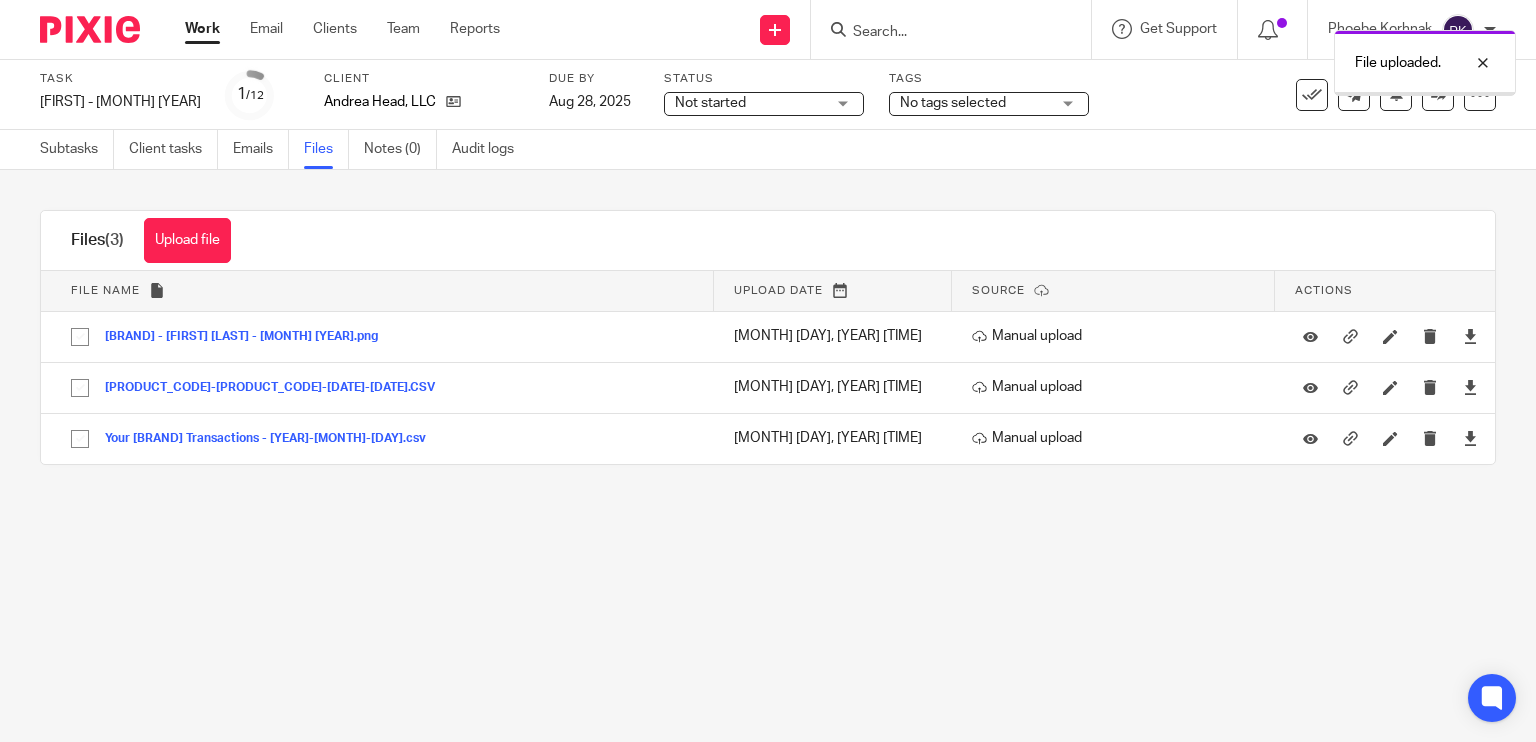 scroll, scrollTop: 0, scrollLeft: 0, axis: both 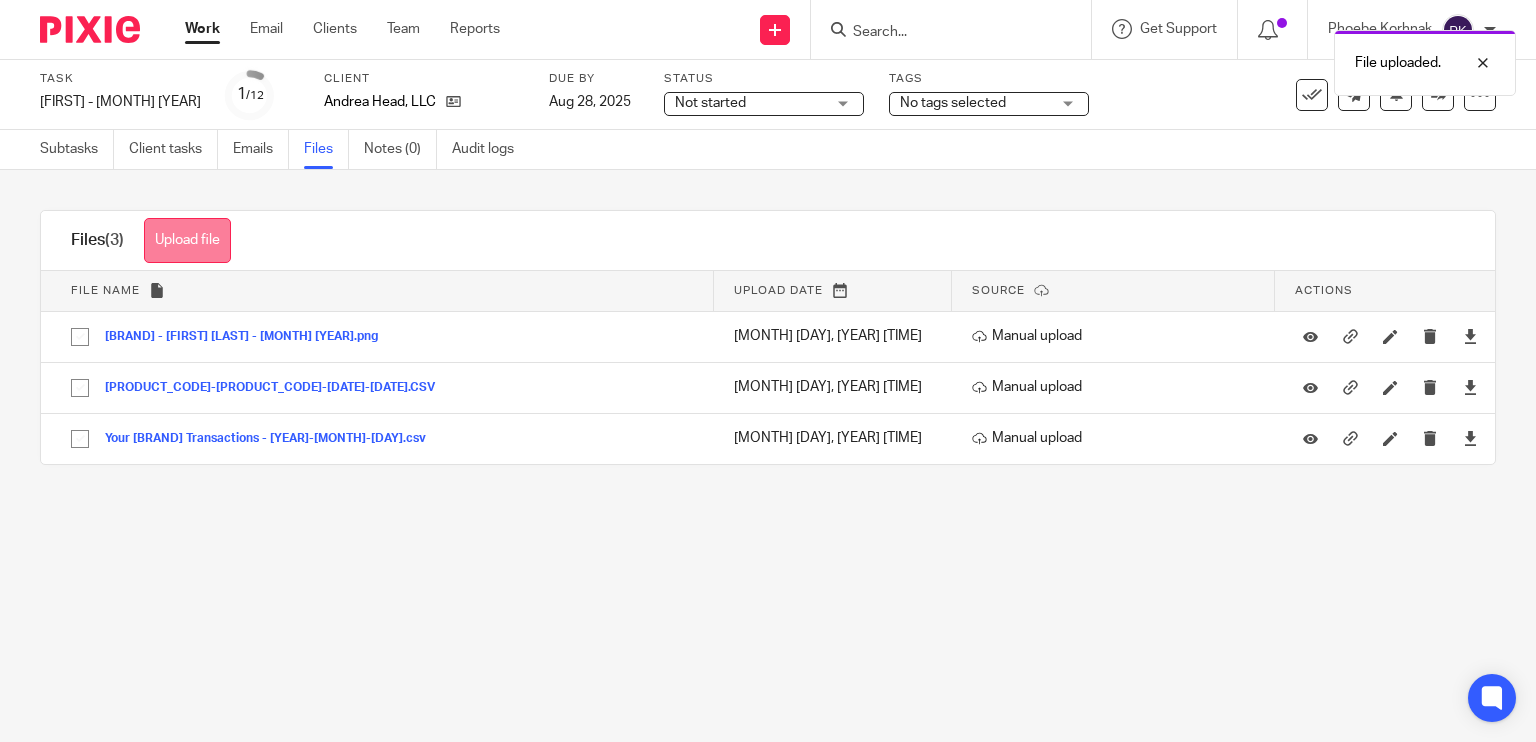 click on "Upload file" at bounding box center (187, 240) 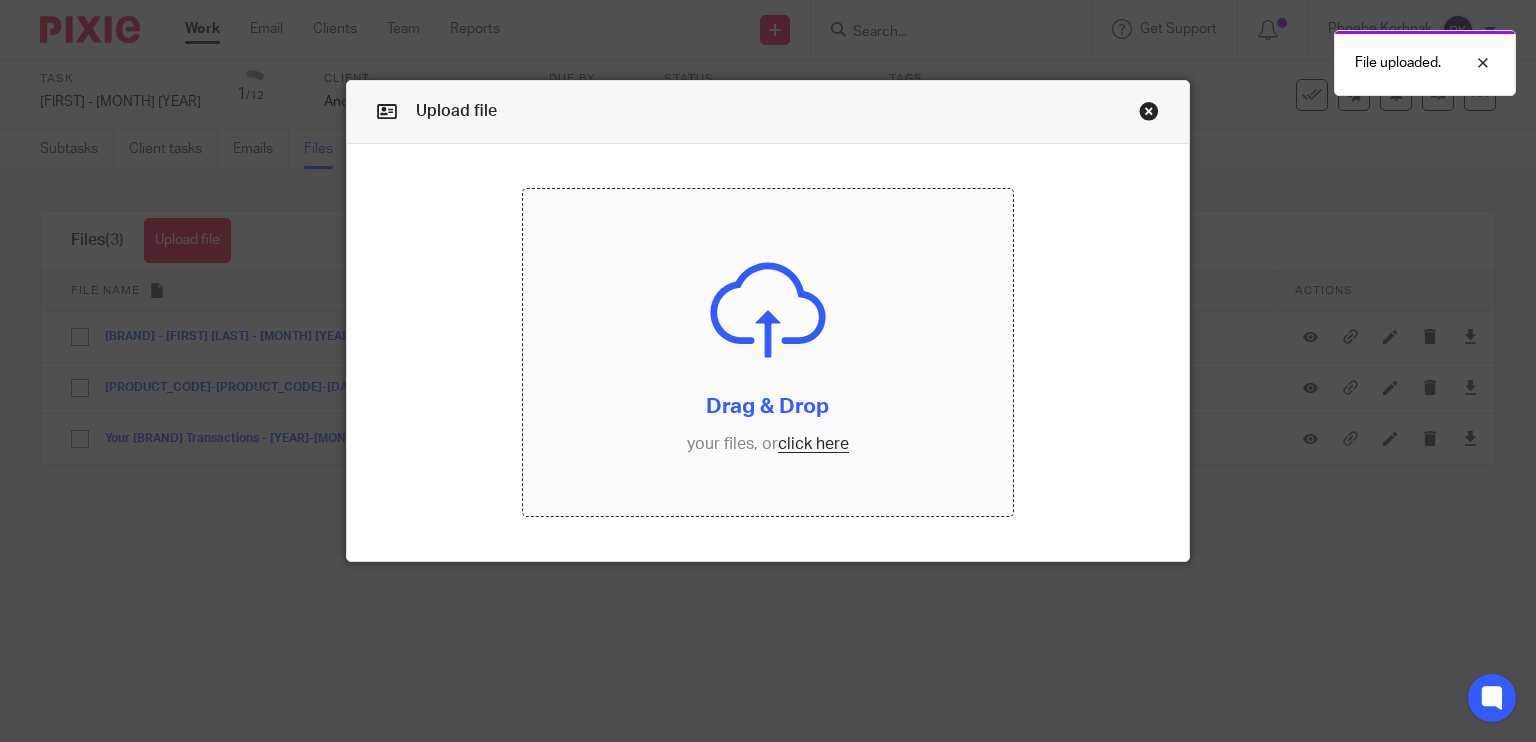 click at bounding box center [768, 352] 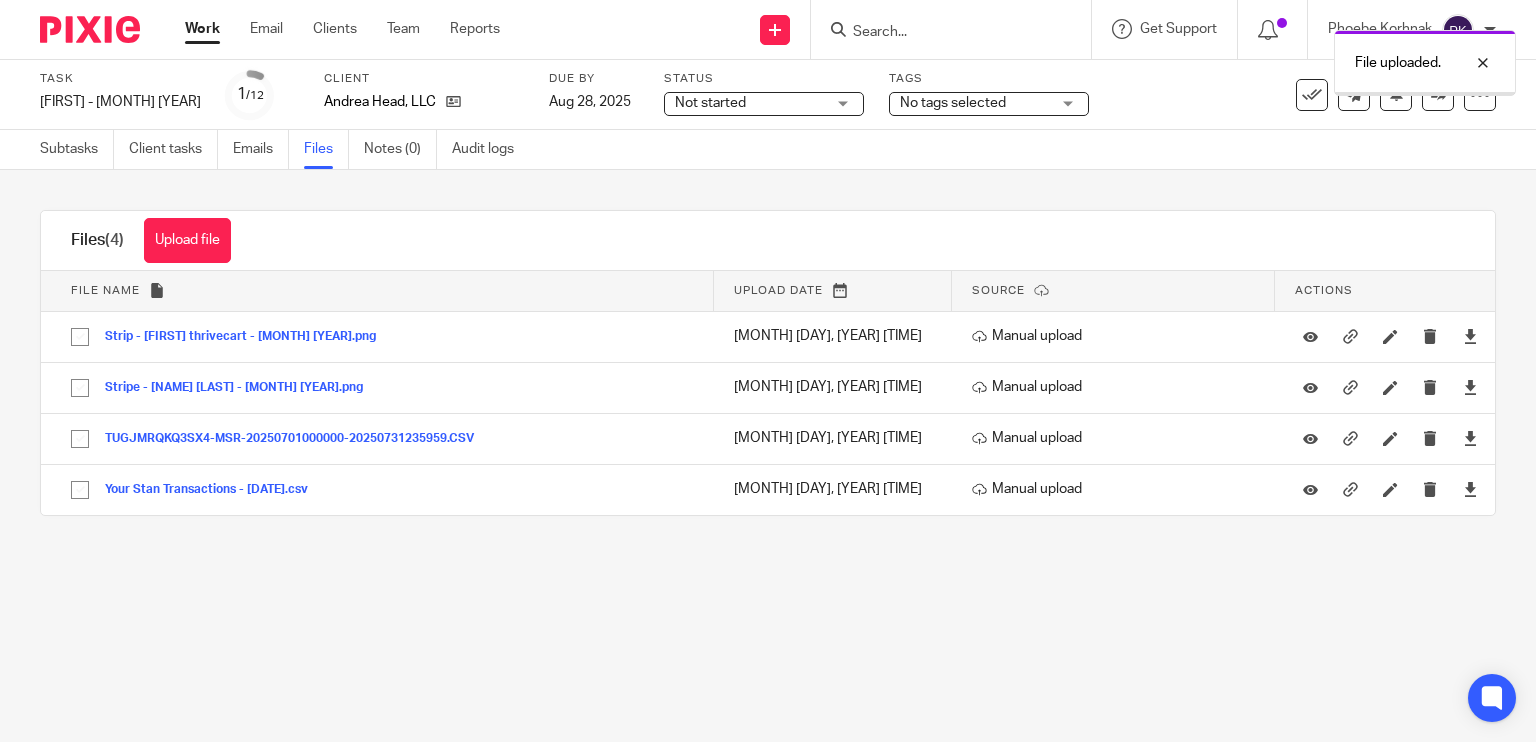 scroll, scrollTop: 0, scrollLeft: 0, axis: both 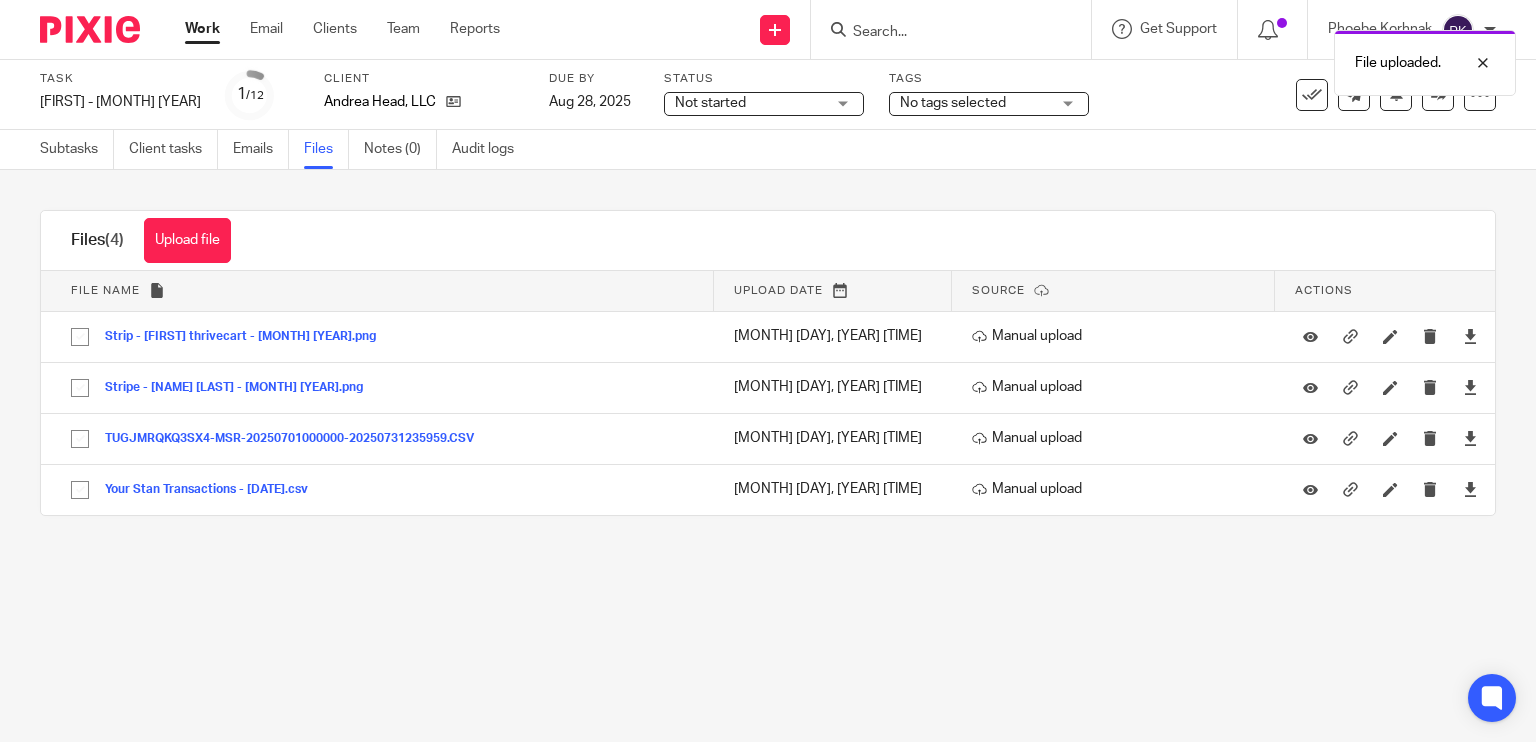click on "Not started" at bounding box center (710, 103) 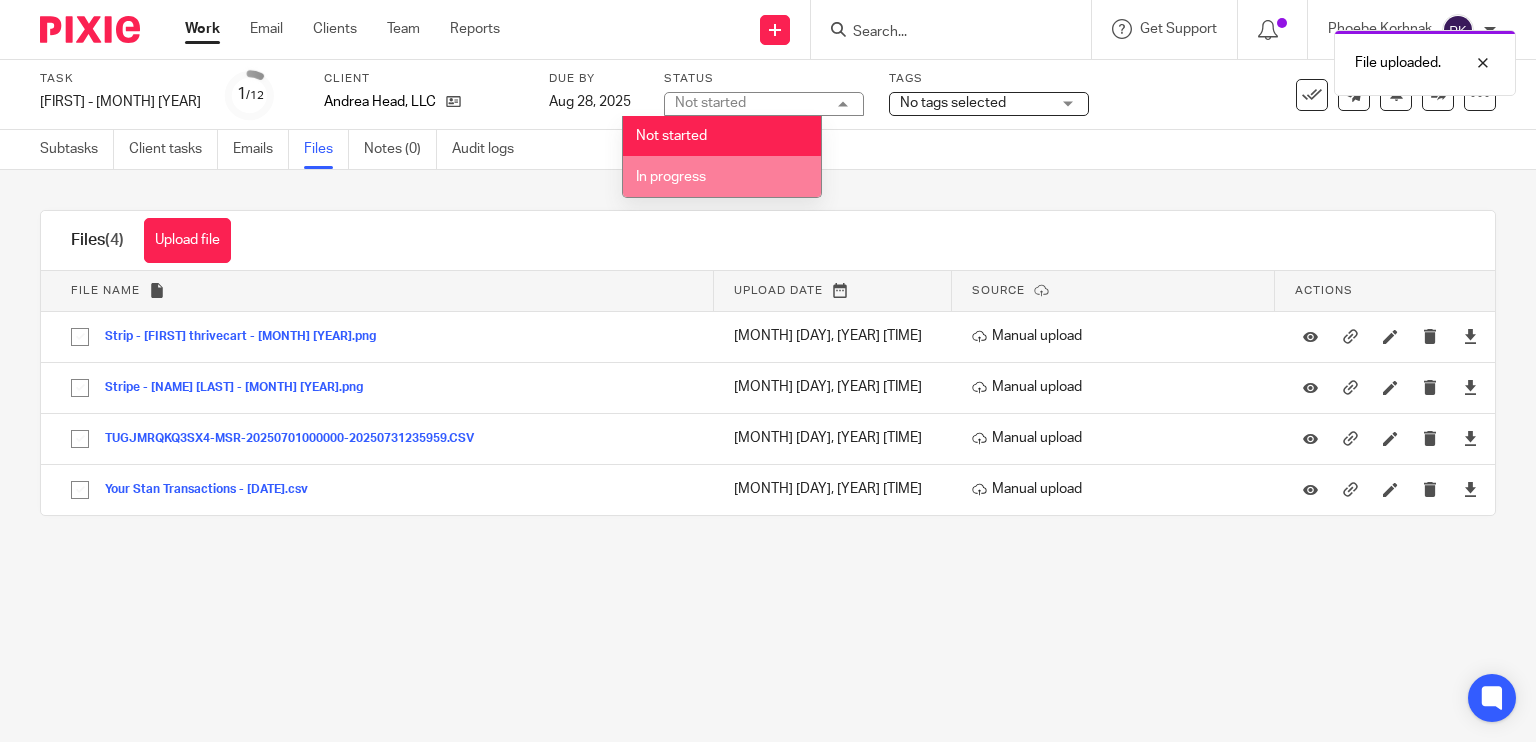 click on "In progress" at bounding box center (722, 176) 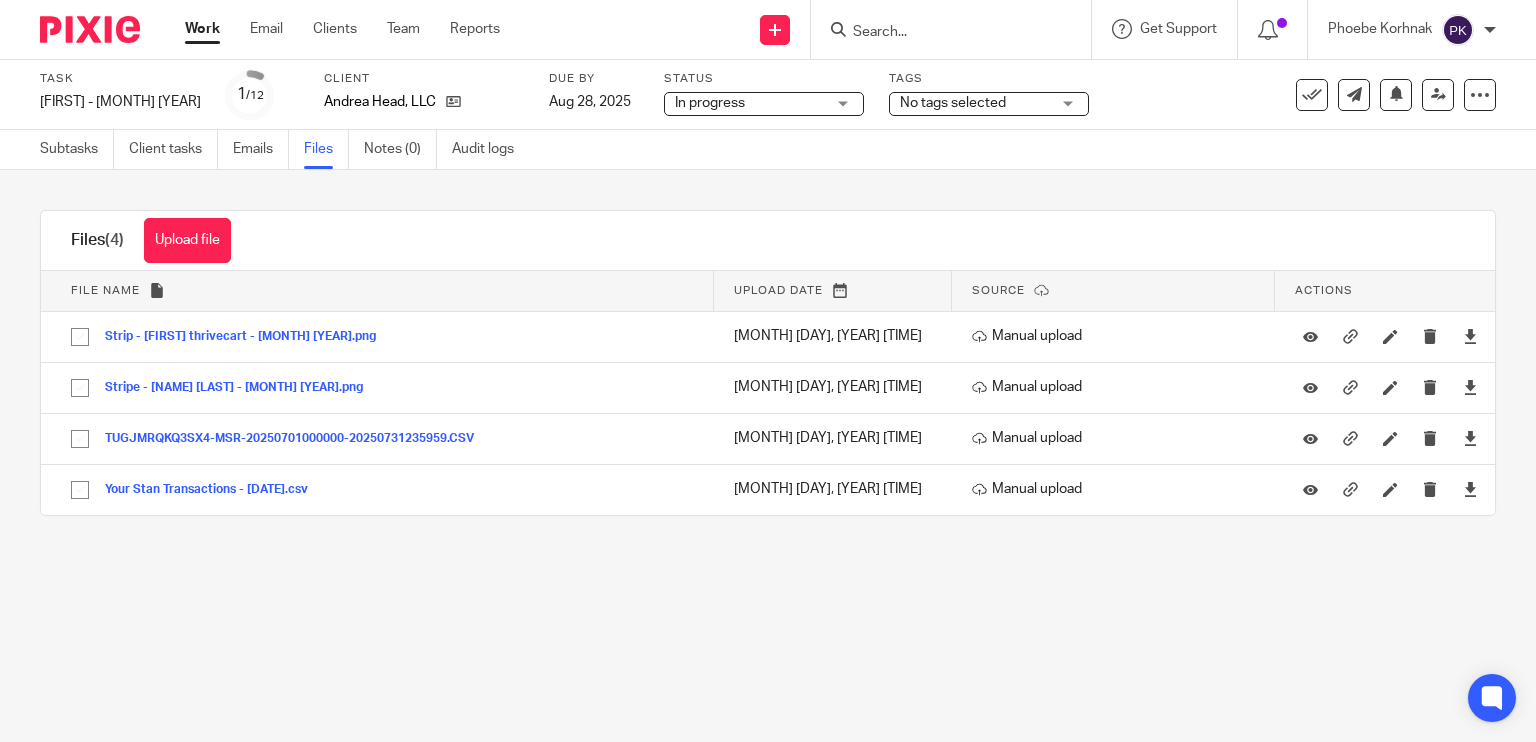 click on "Work" at bounding box center (202, 29) 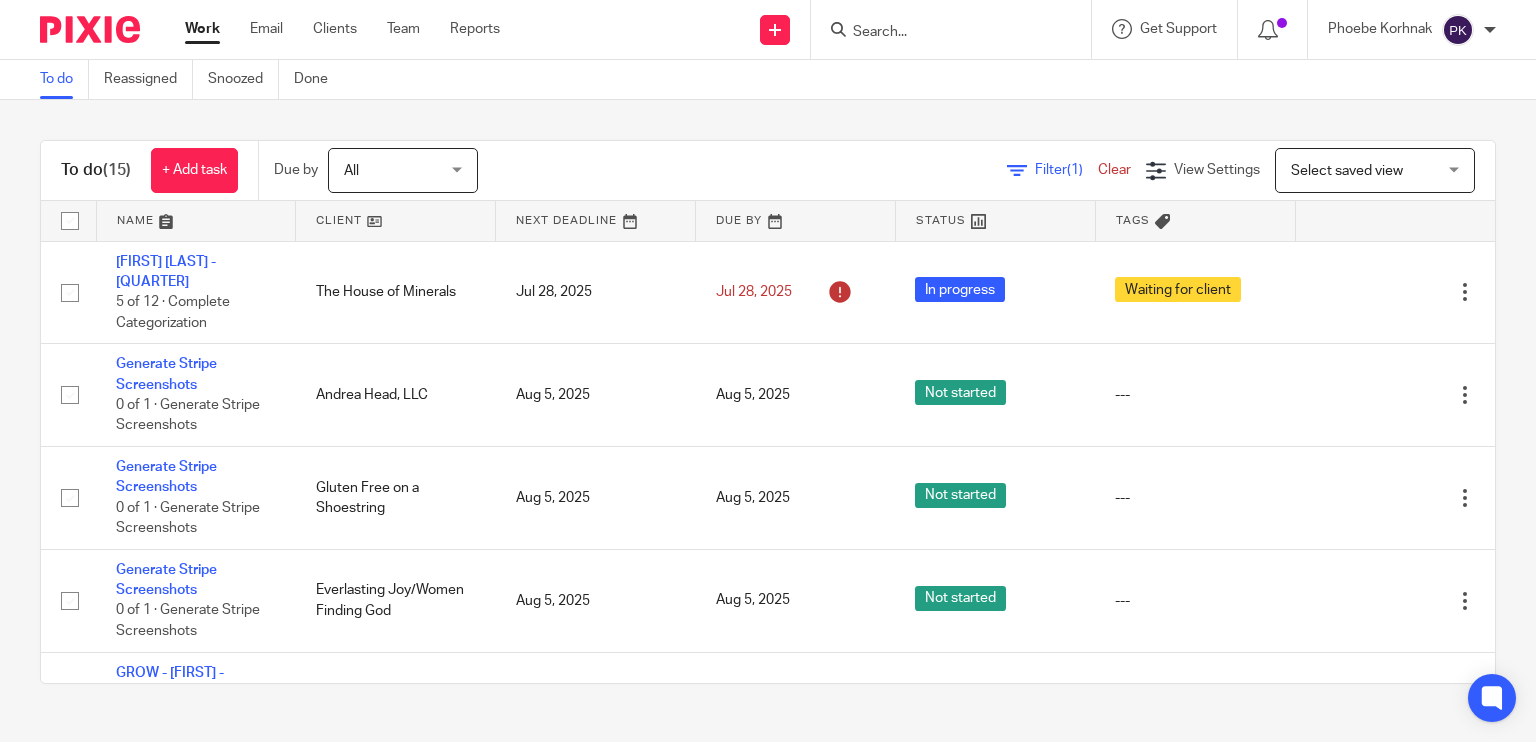 scroll, scrollTop: 0, scrollLeft: 0, axis: both 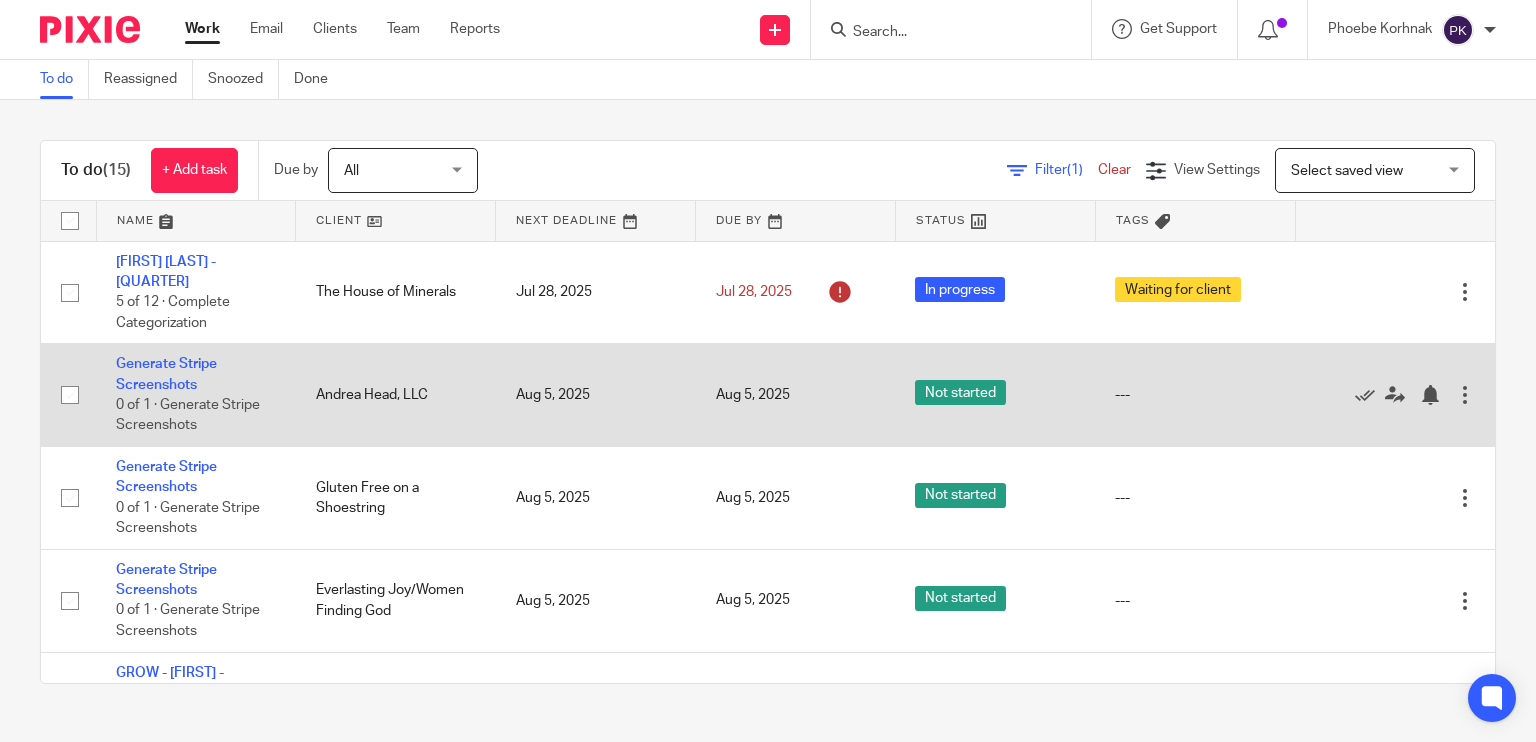 click on "Generate Stripe Screenshots
0
of
1 ·
Generate Stripe Screenshots" at bounding box center [196, 395] 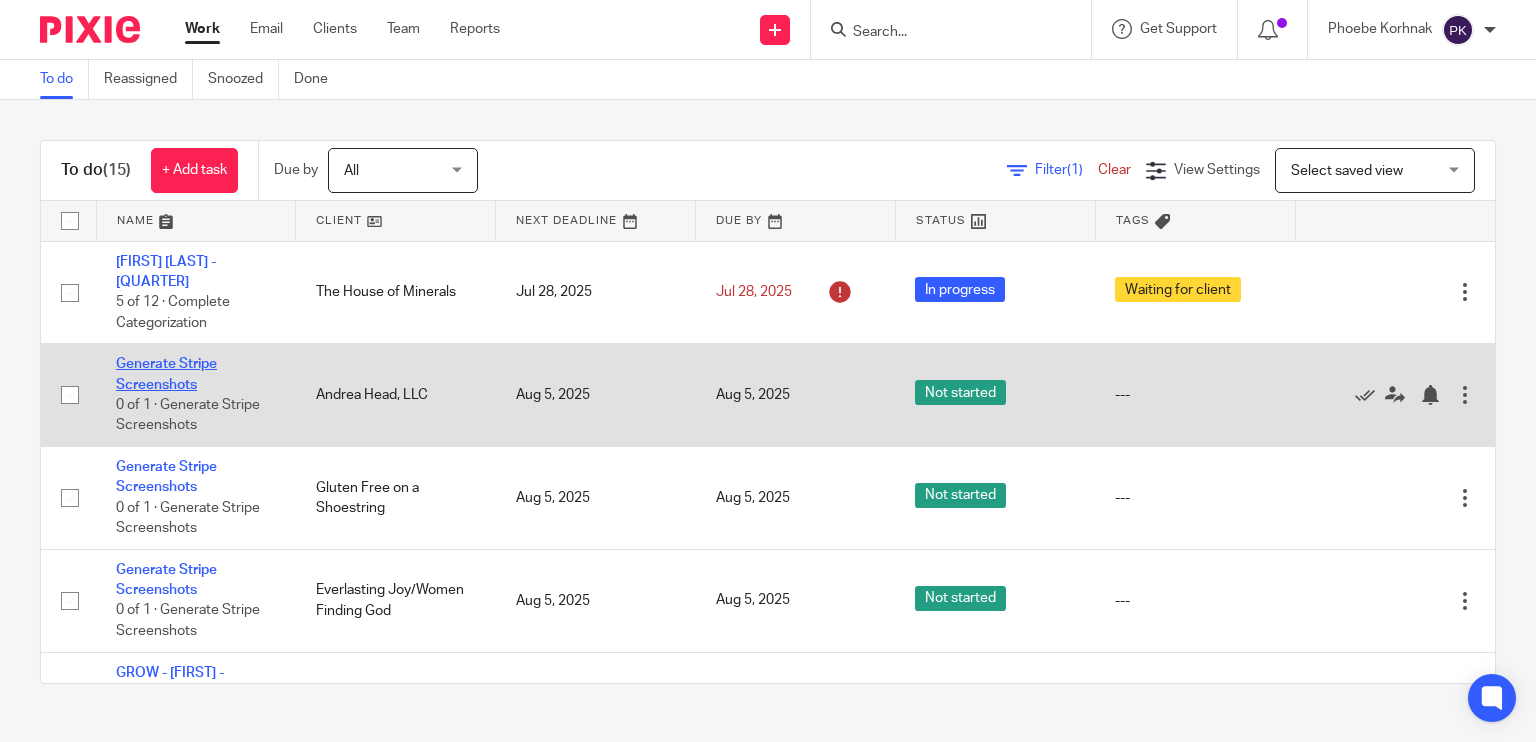 click on "Generate Stripe Screenshots" at bounding box center [166, 374] 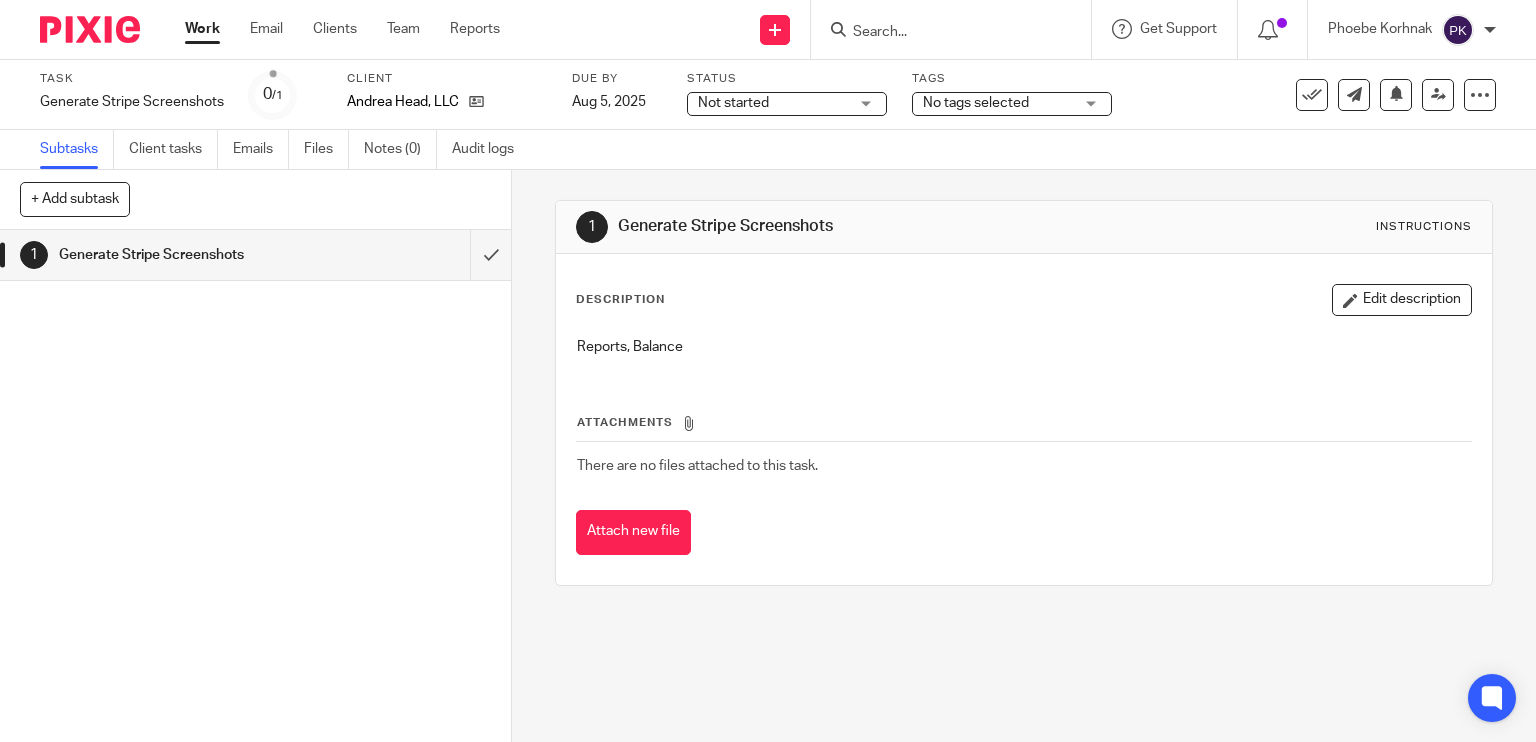 scroll, scrollTop: 0, scrollLeft: 0, axis: both 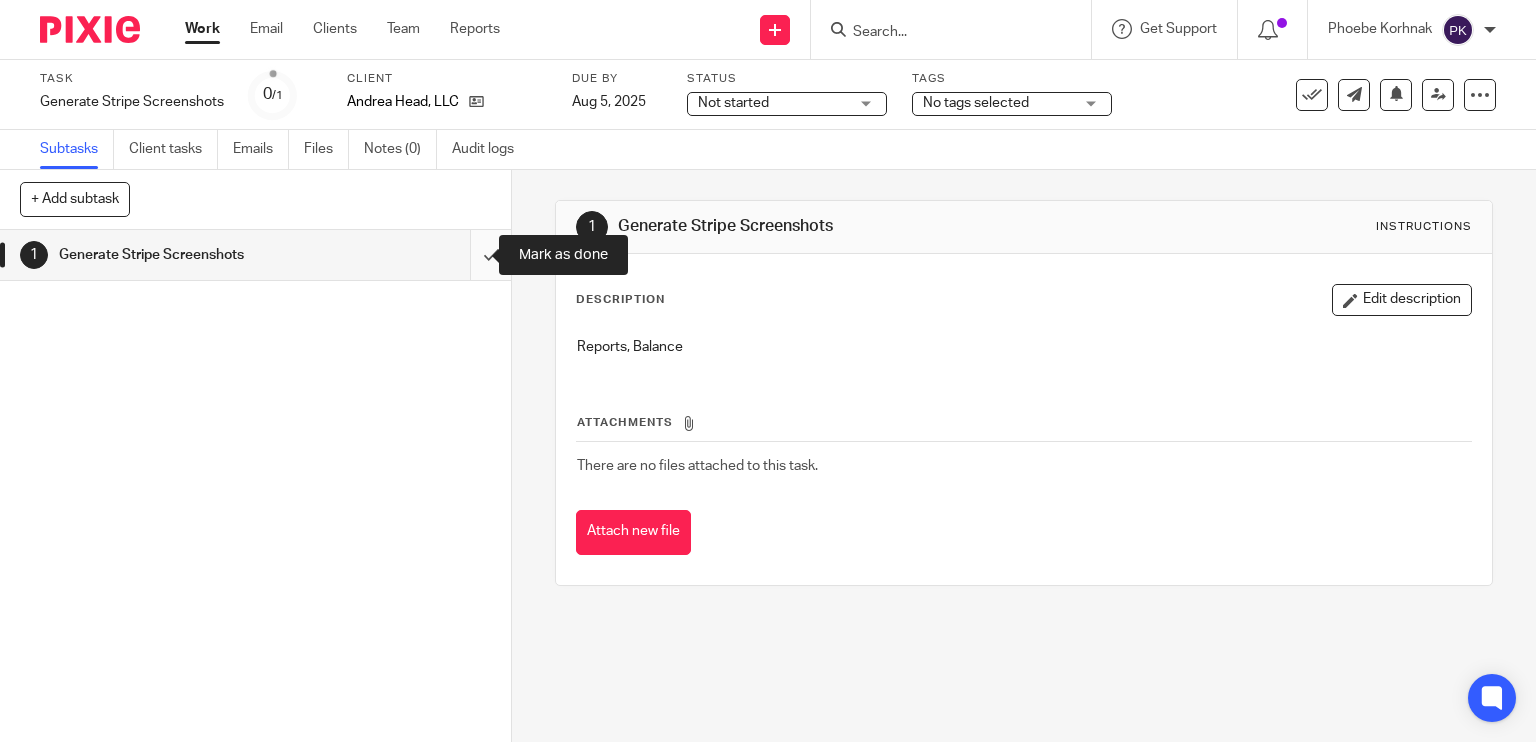 click at bounding box center (255, 255) 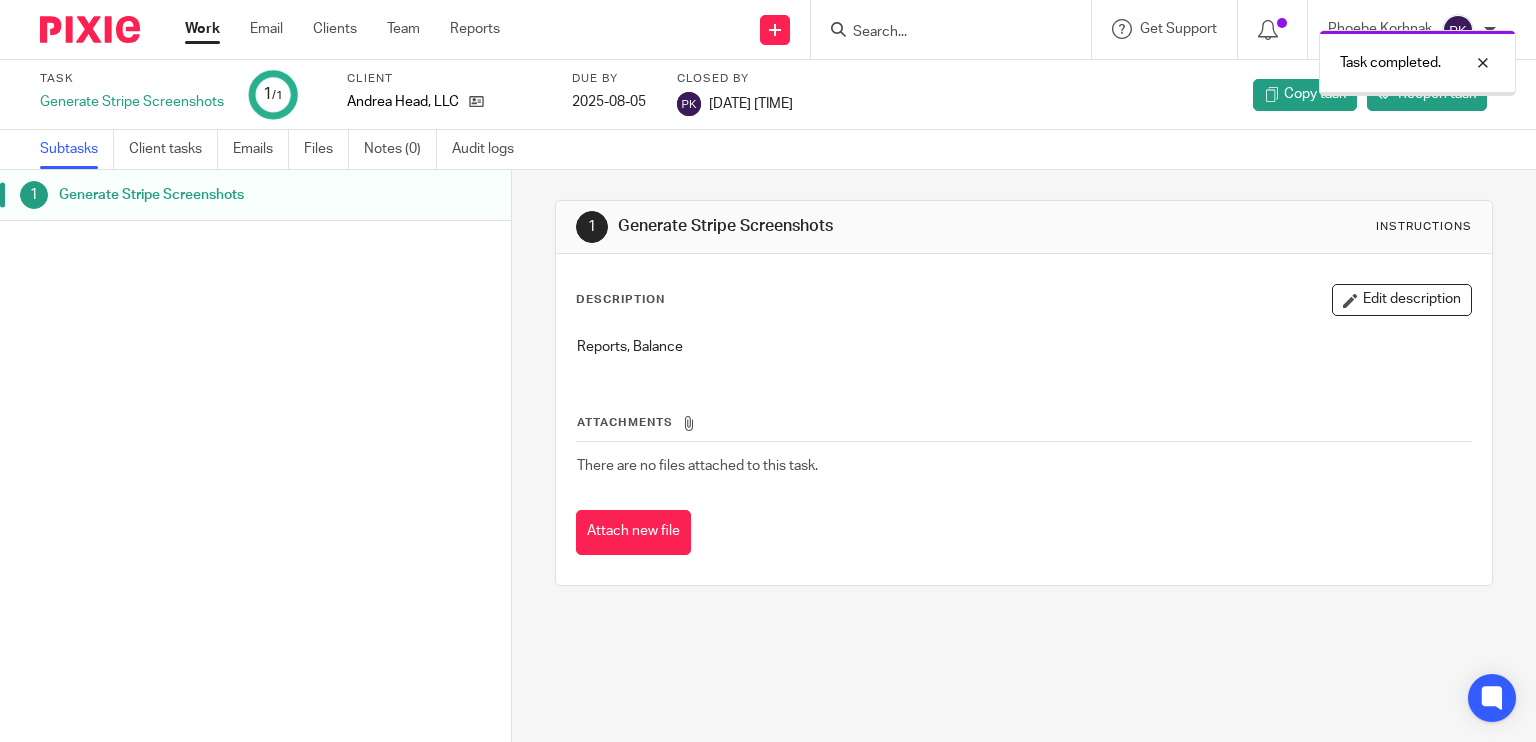 scroll, scrollTop: 0, scrollLeft: 0, axis: both 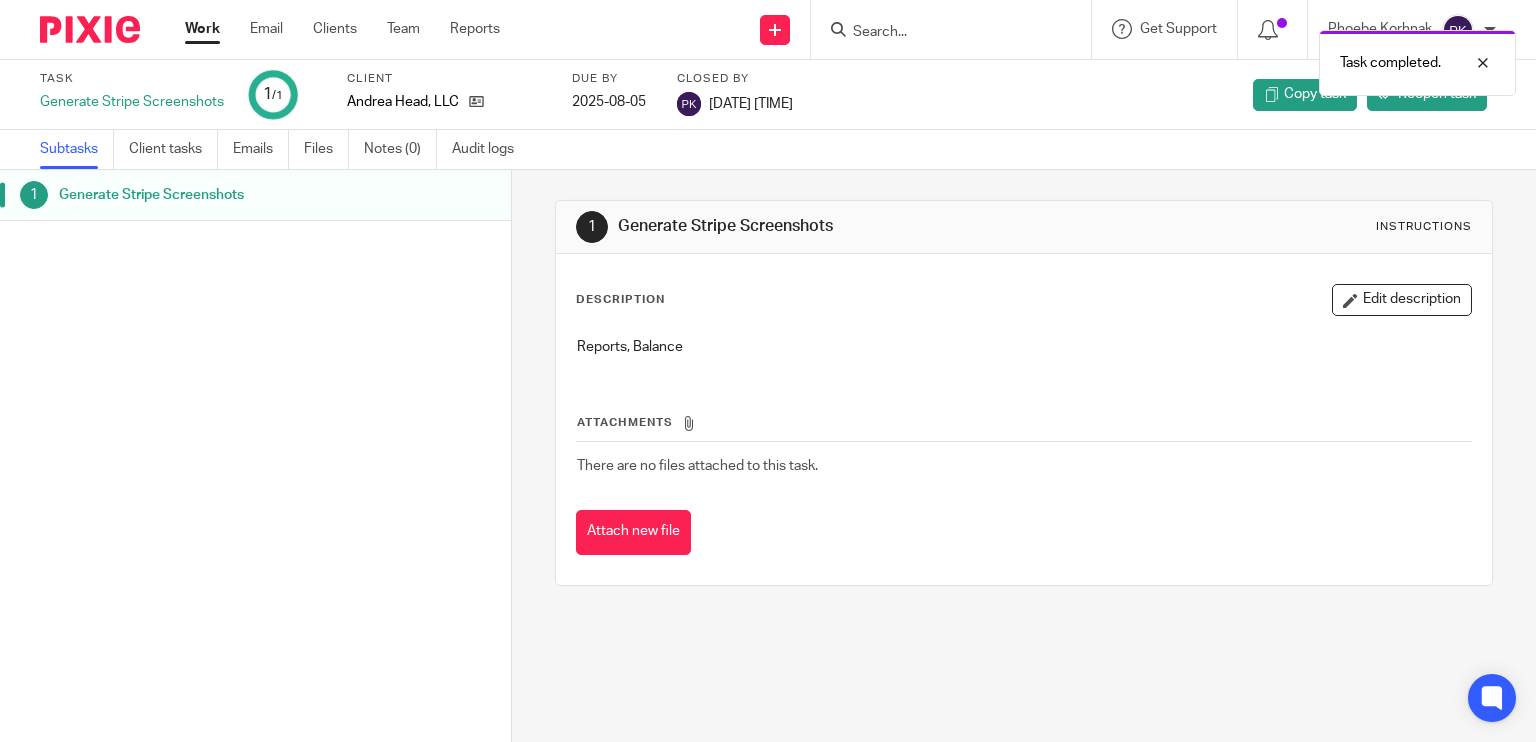 click on "Work" at bounding box center (202, 29) 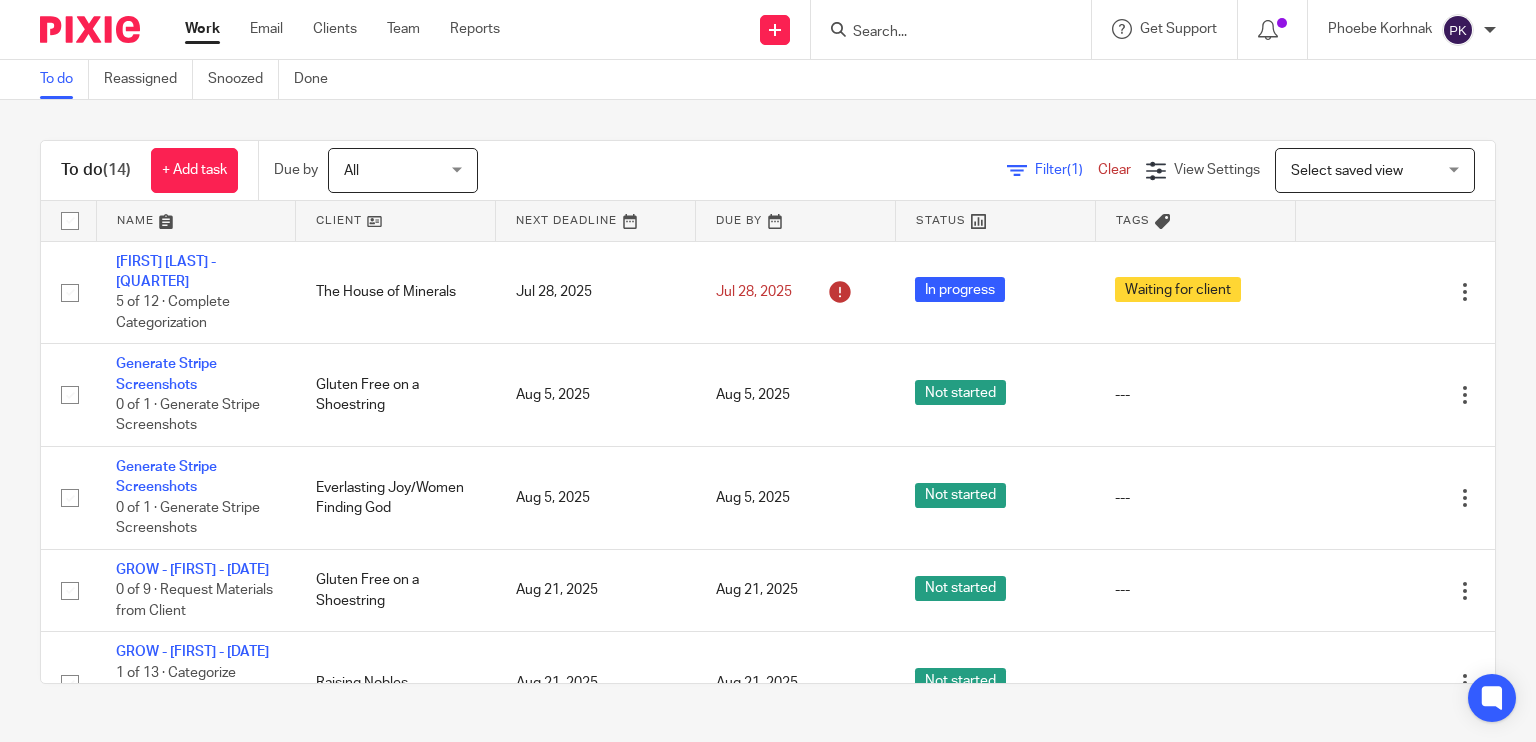 scroll, scrollTop: 0, scrollLeft: 0, axis: both 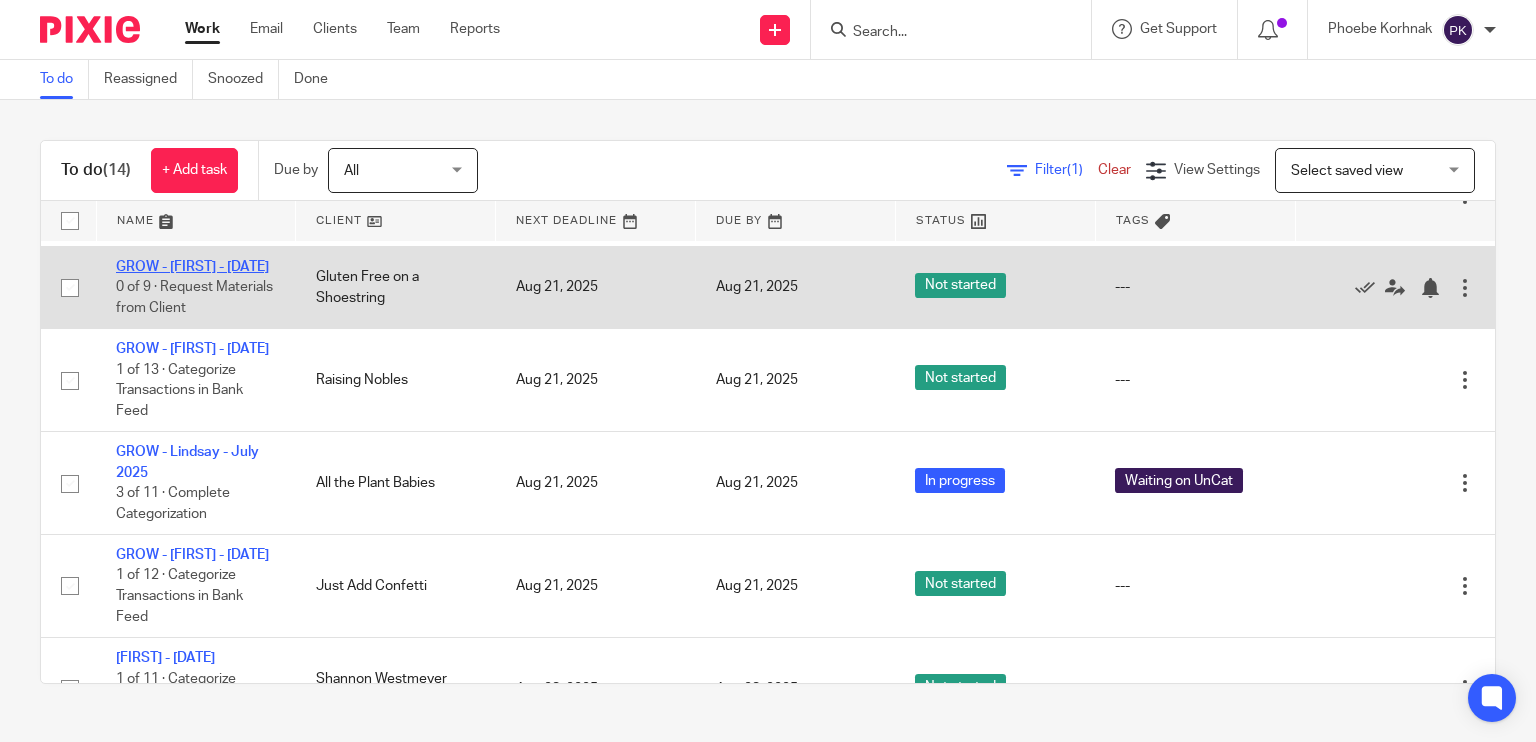 click on "GROW - [FIRST] - [DATE]" at bounding box center [192, 267] 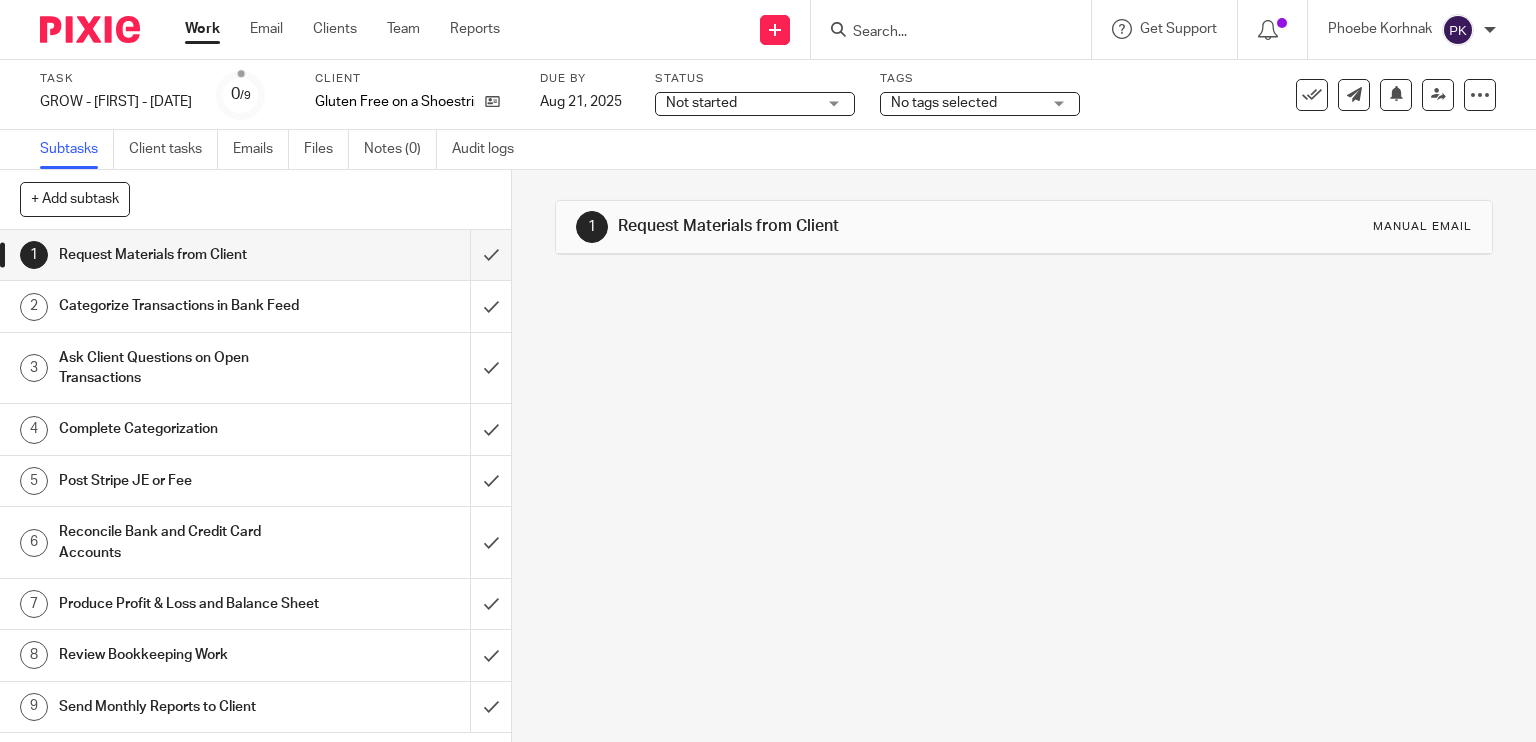 scroll, scrollTop: 0, scrollLeft: 0, axis: both 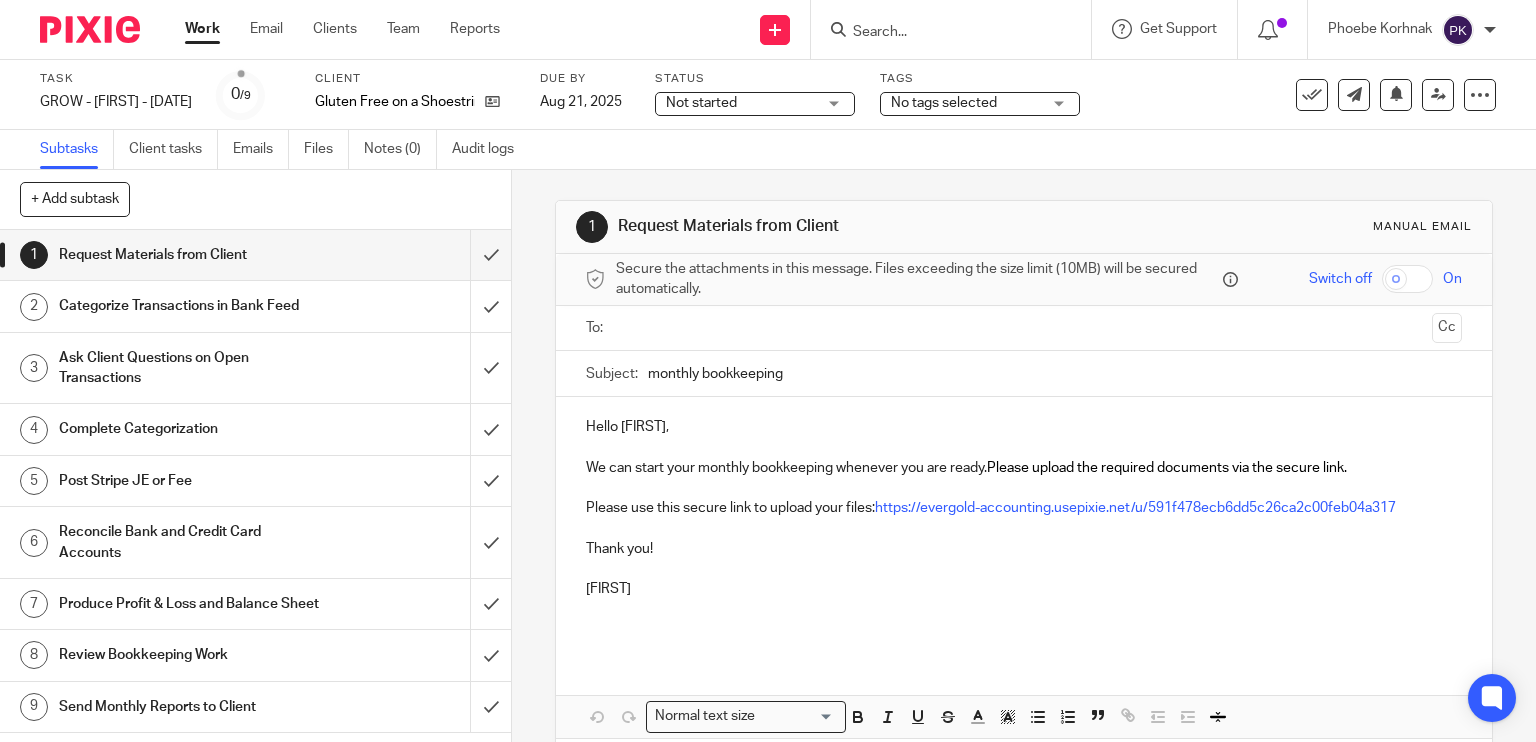 click on "Not started" at bounding box center [701, 103] 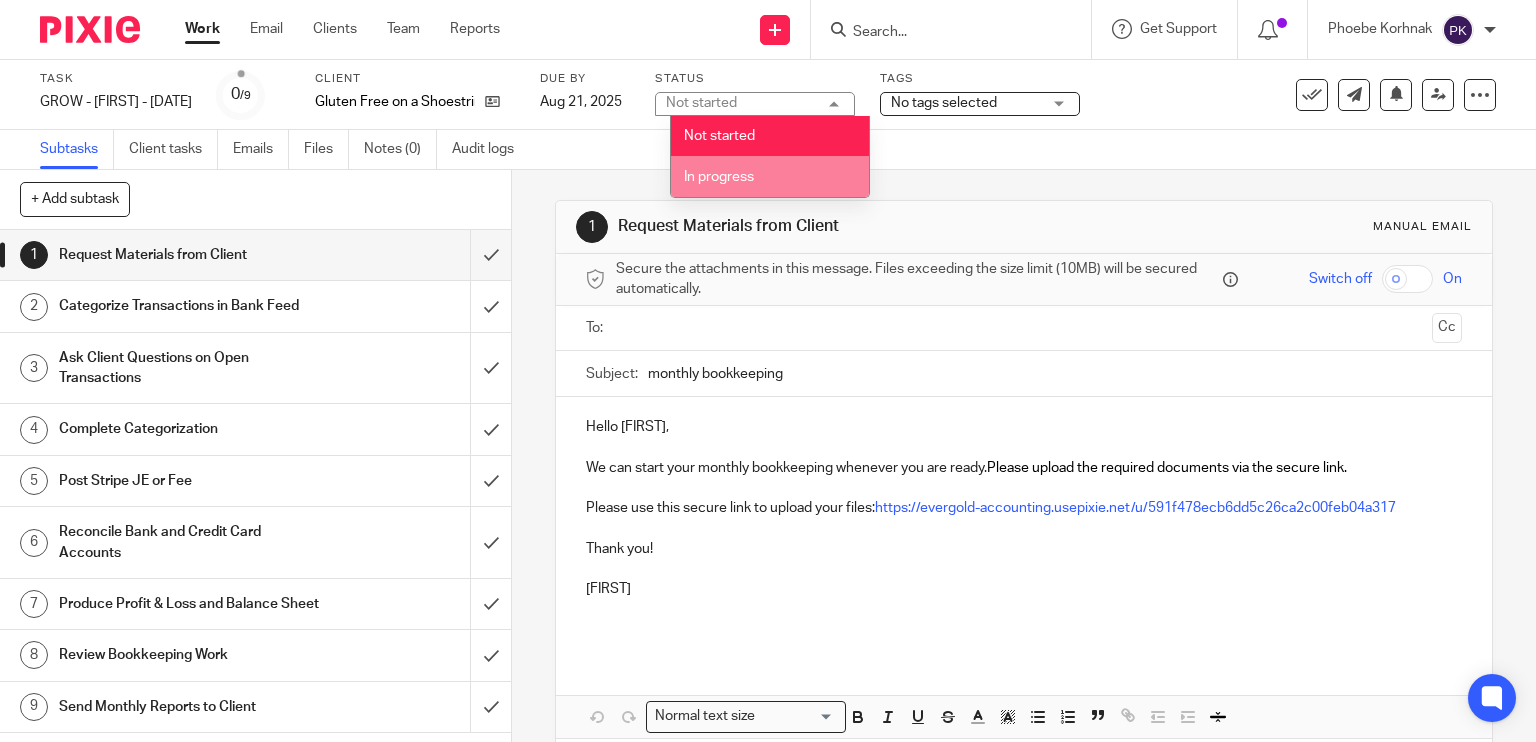 click on "In progress" at bounding box center [770, 176] 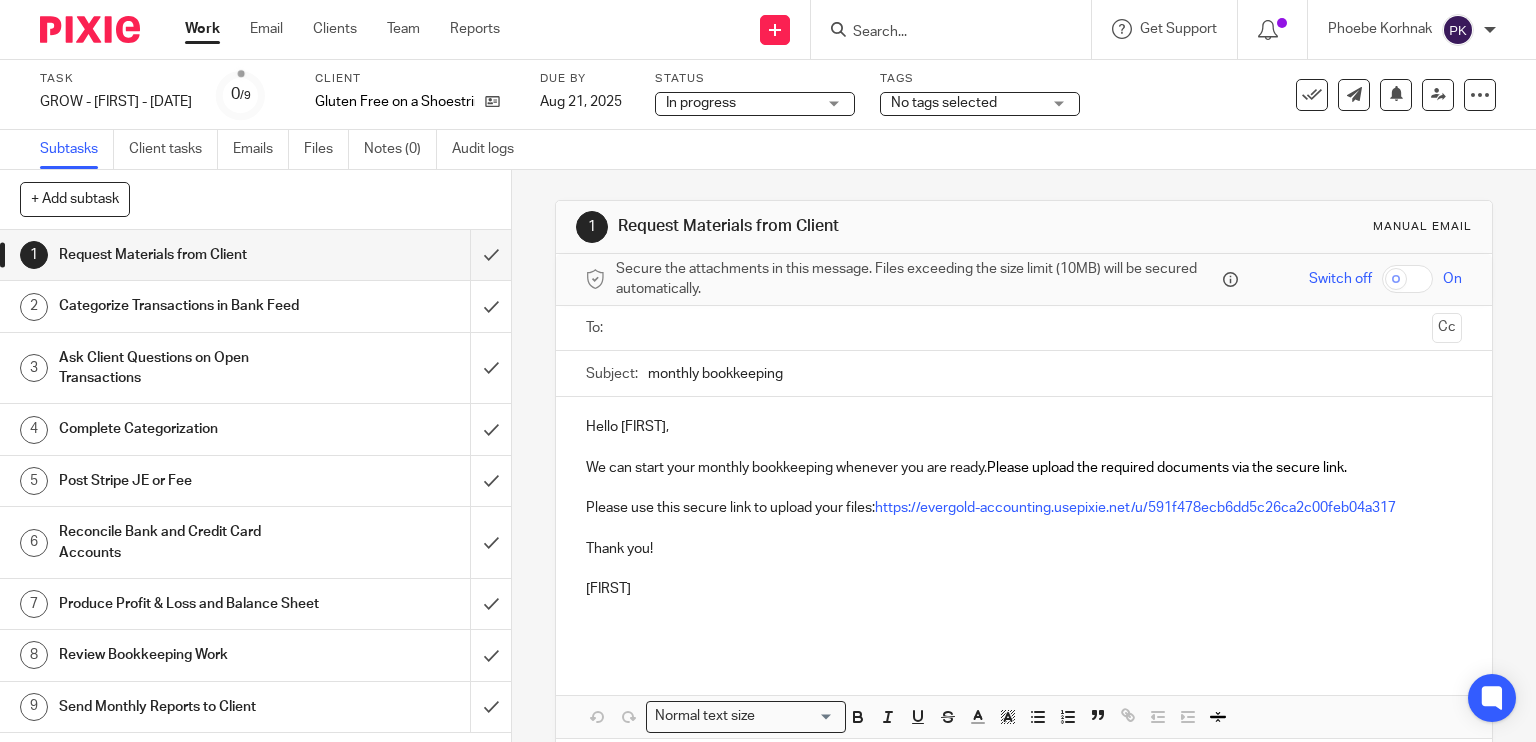 click on "+ Add subtask
Cancel
+ Add" at bounding box center (255, 200) 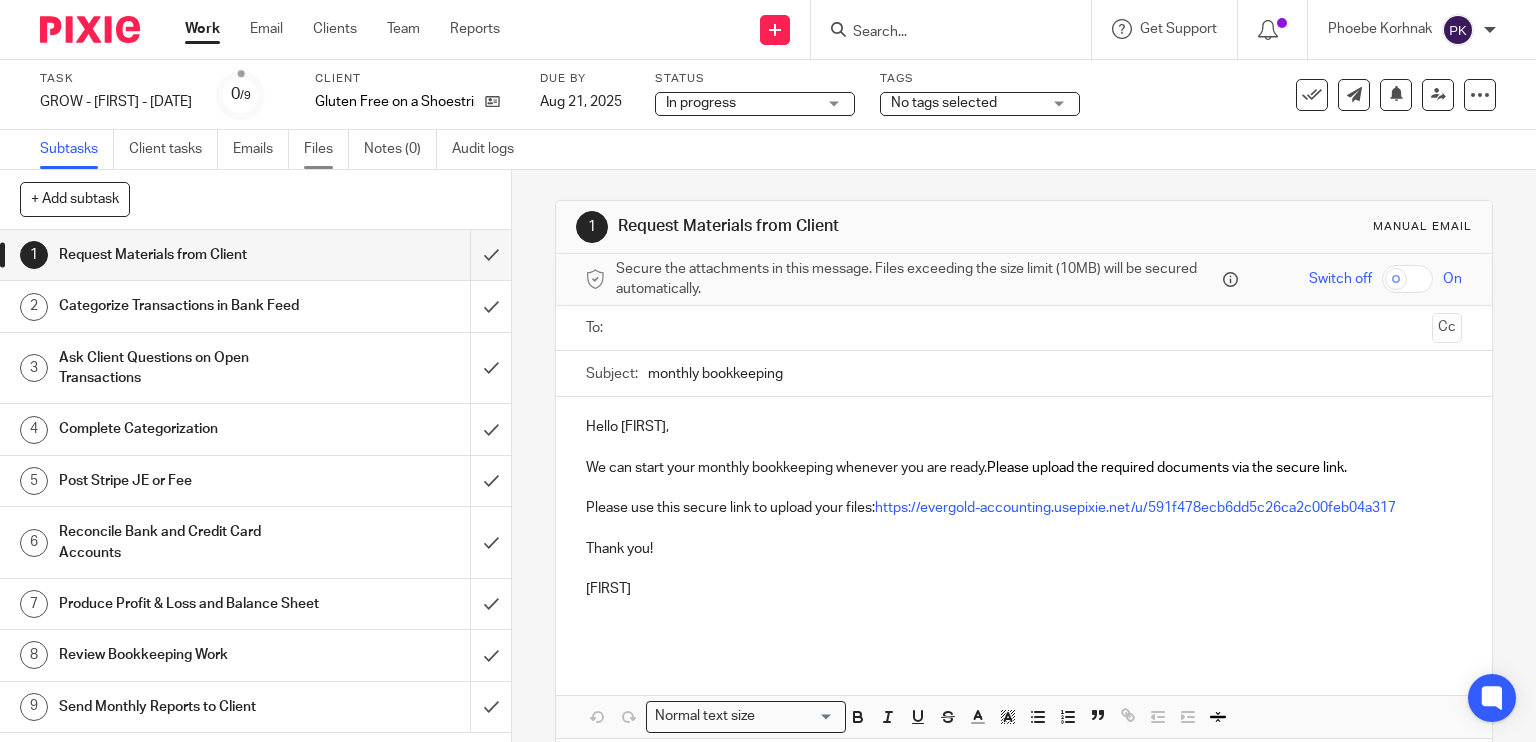 click on "Files" at bounding box center (326, 149) 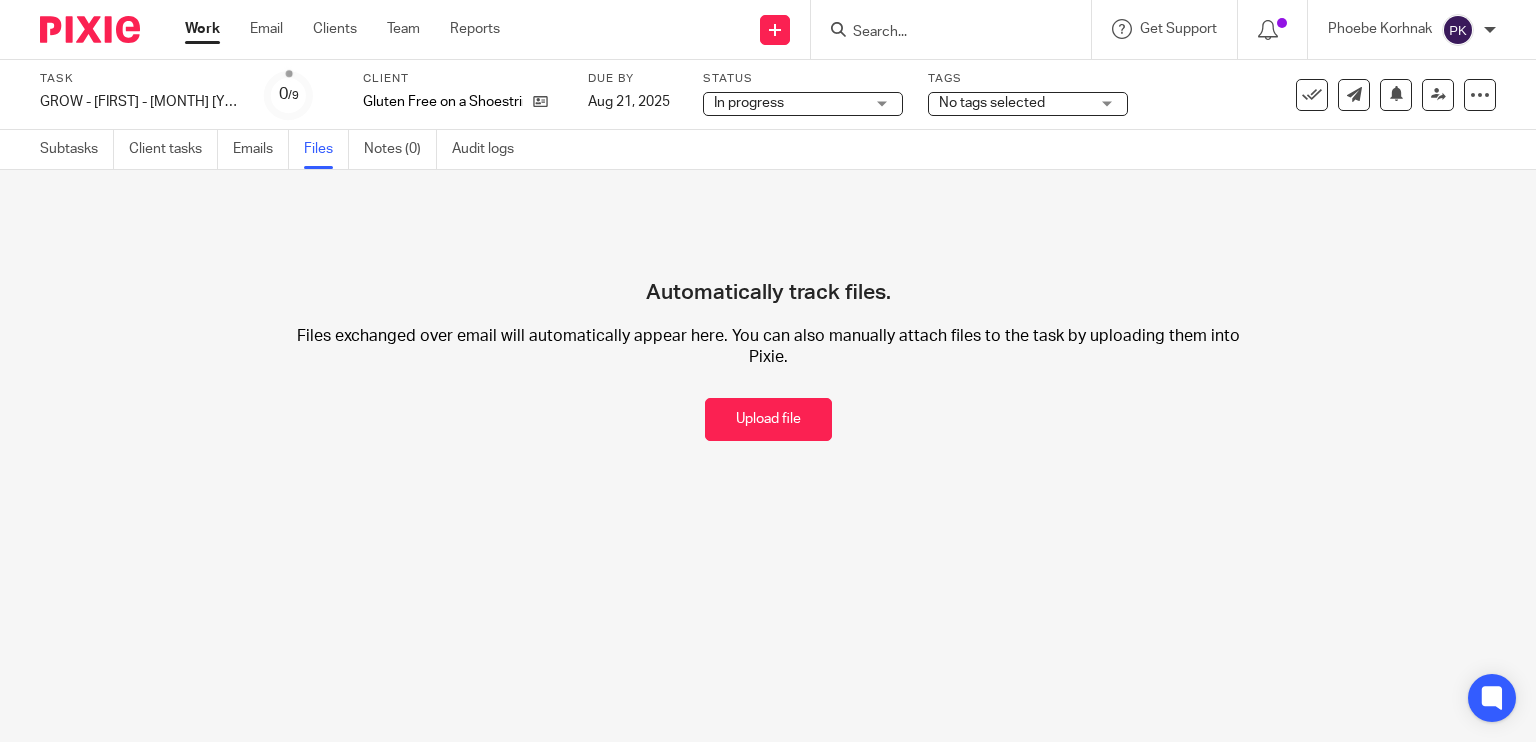 scroll, scrollTop: 0, scrollLeft: 0, axis: both 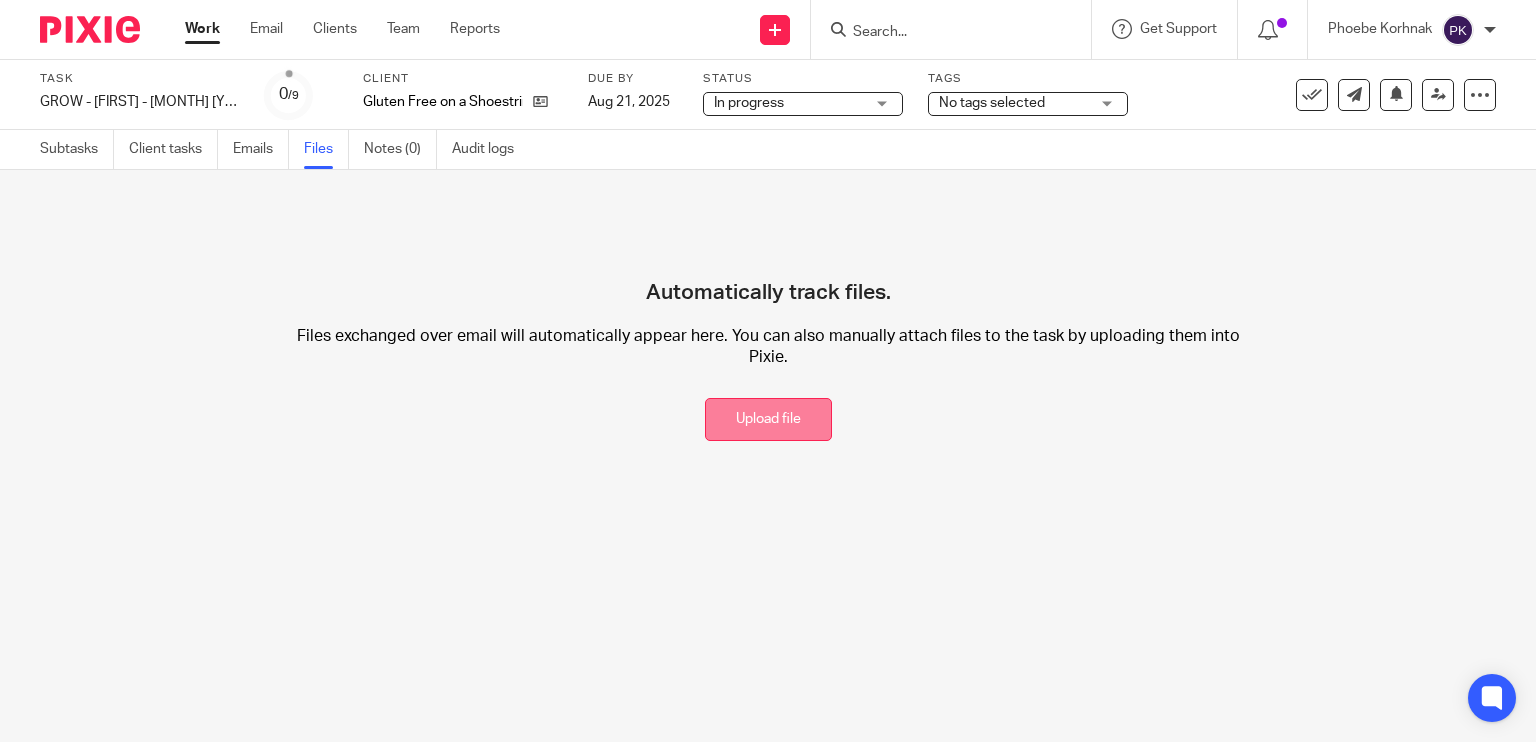click on "Upload file" at bounding box center (768, 419) 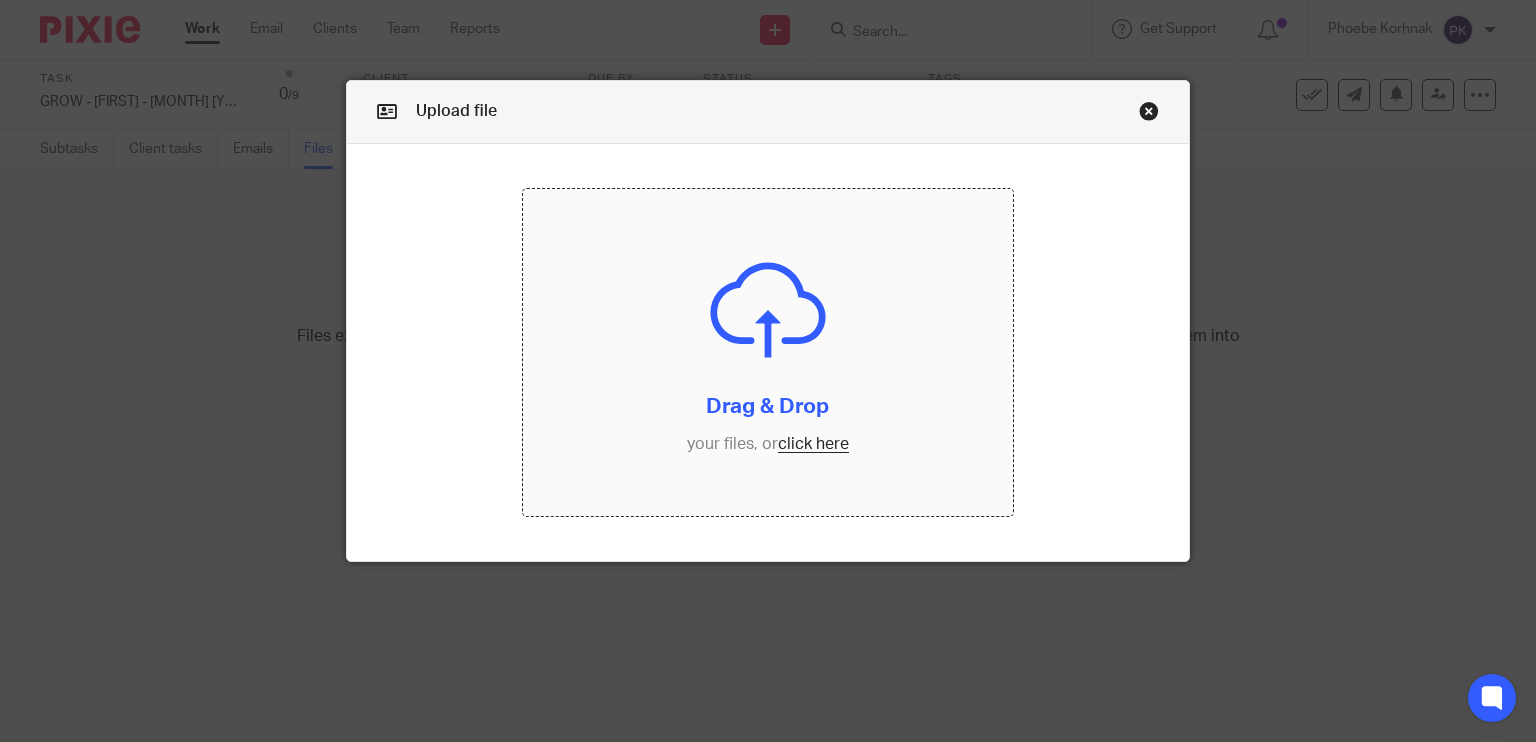 click at bounding box center [768, 352] 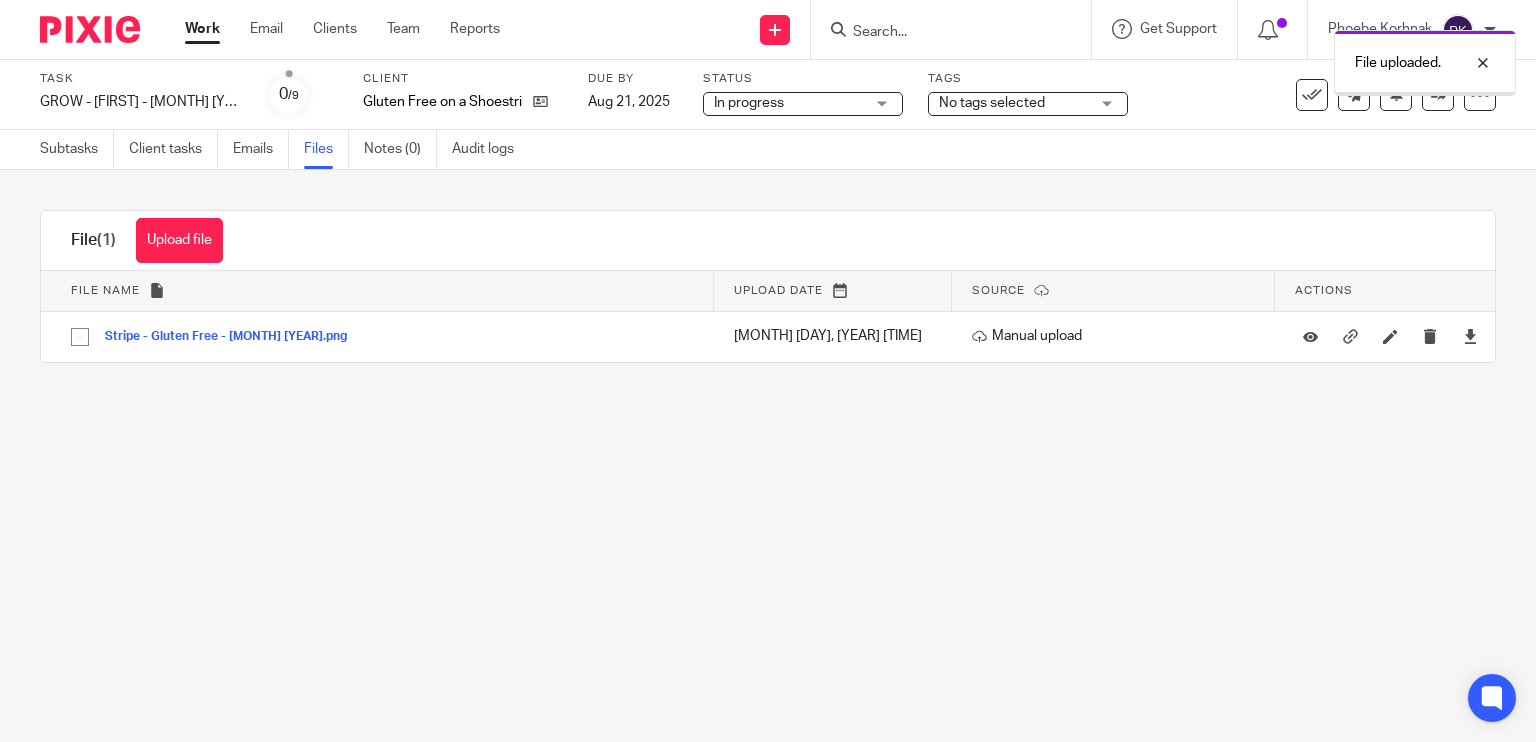scroll, scrollTop: 0, scrollLeft: 0, axis: both 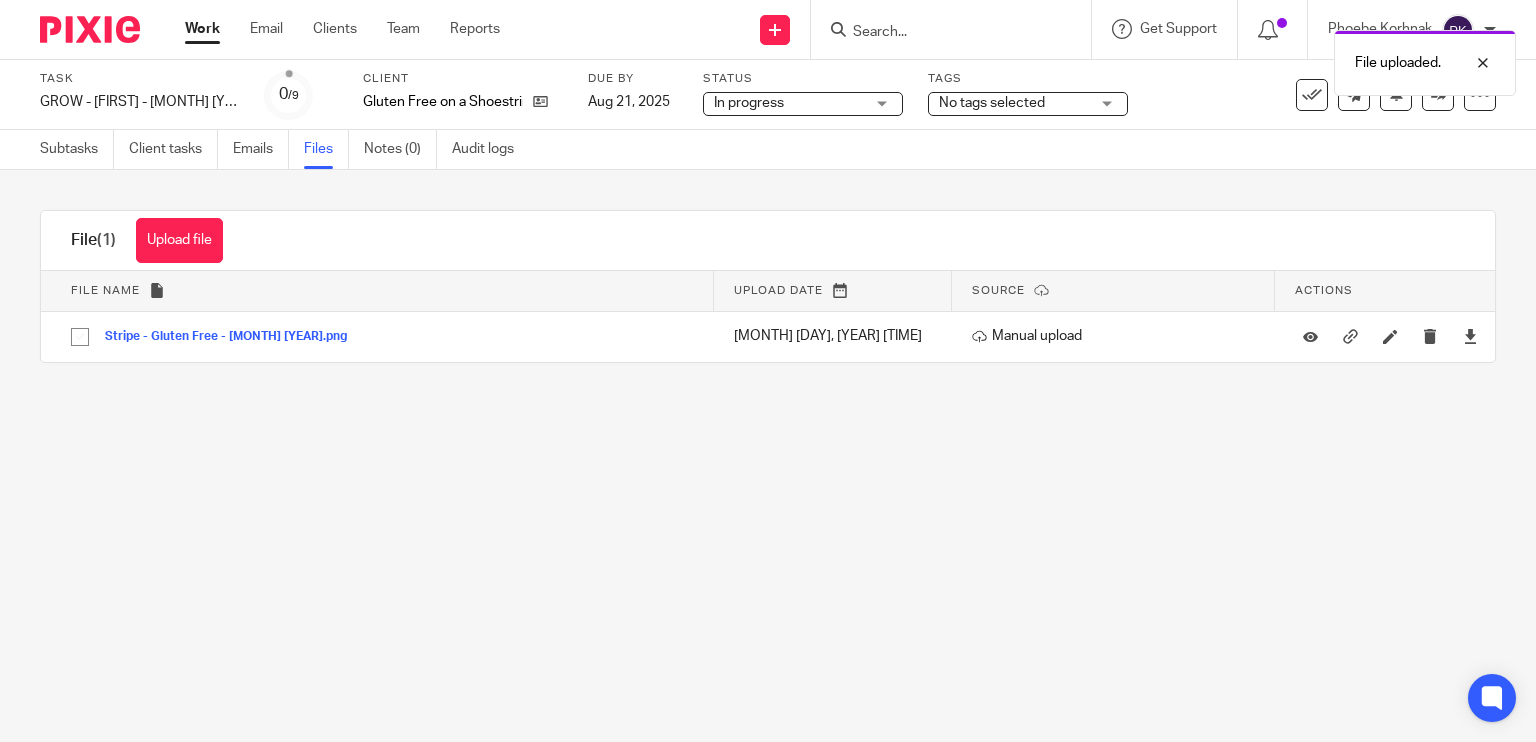click on "Work" at bounding box center (202, 29) 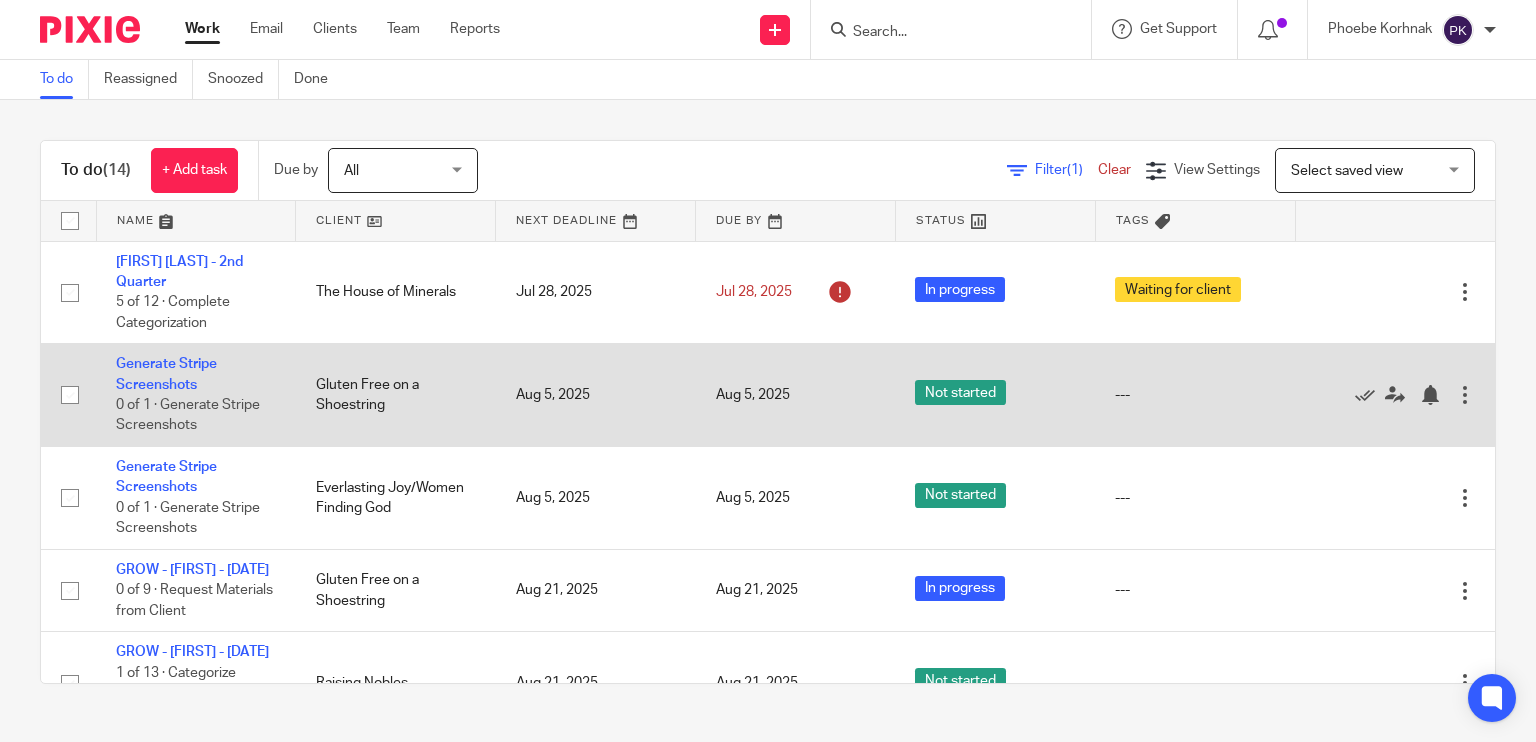 scroll, scrollTop: 0, scrollLeft: 0, axis: both 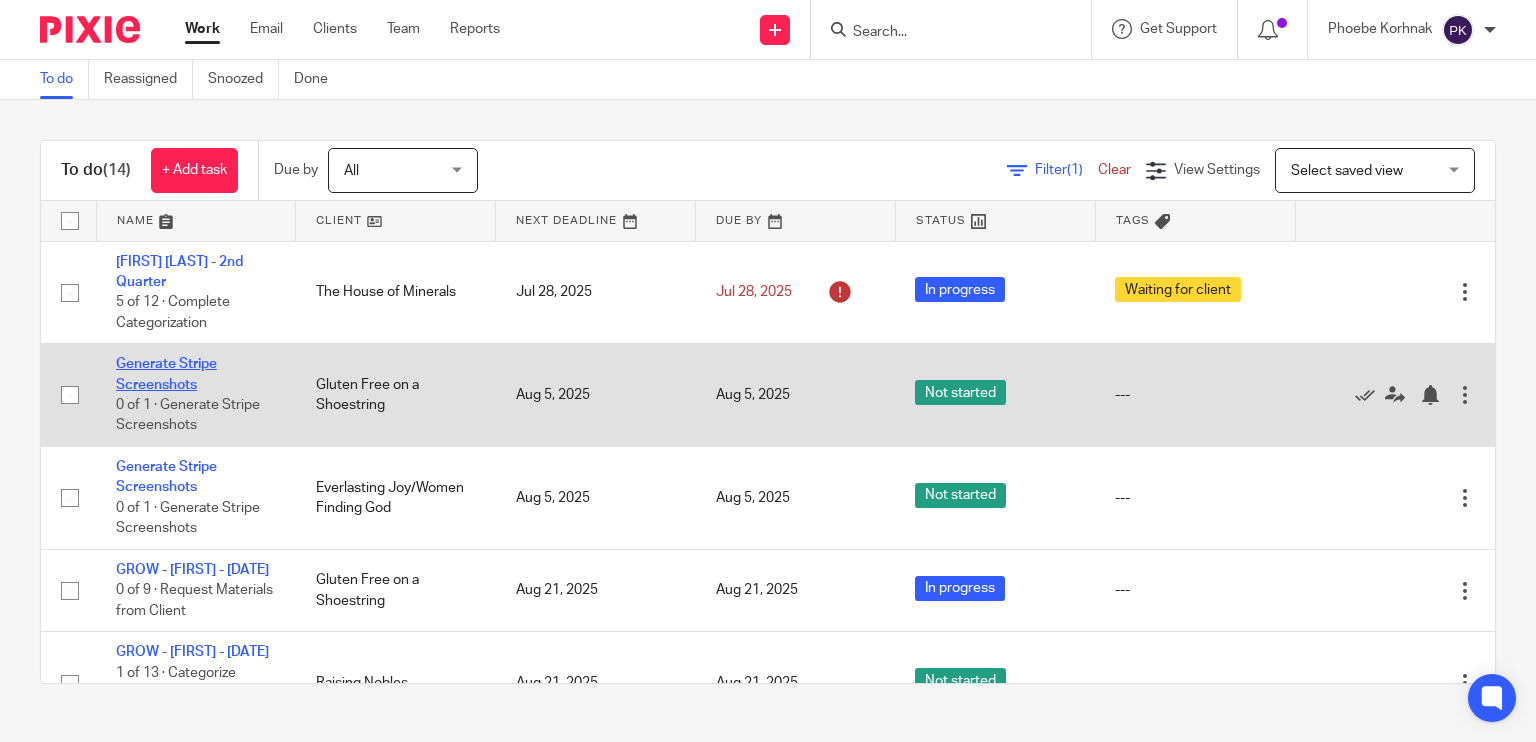 click on "Generate Stripe Screenshots" at bounding box center [166, 374] 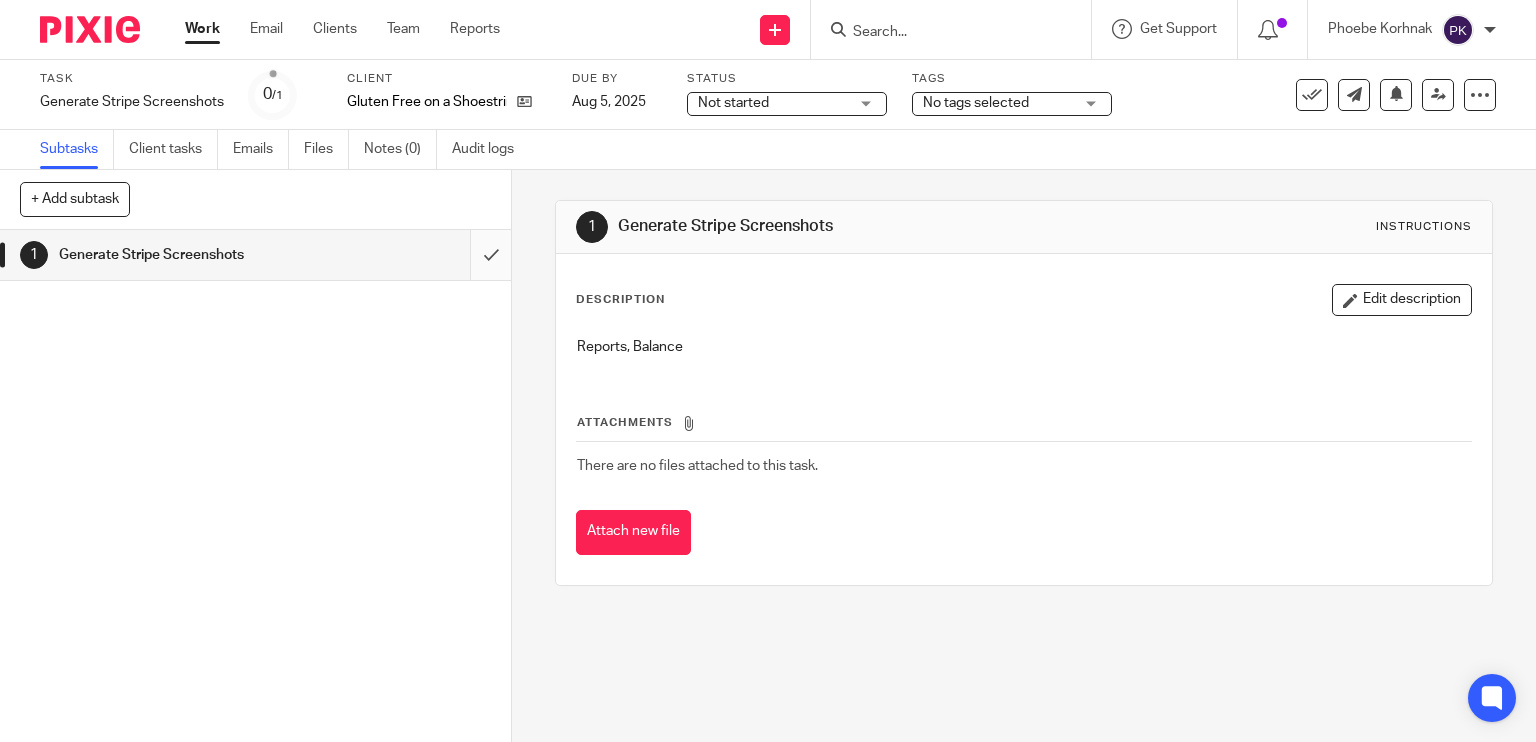 scroll, scrollTop: 0, scrollLeft: 0, axis: both 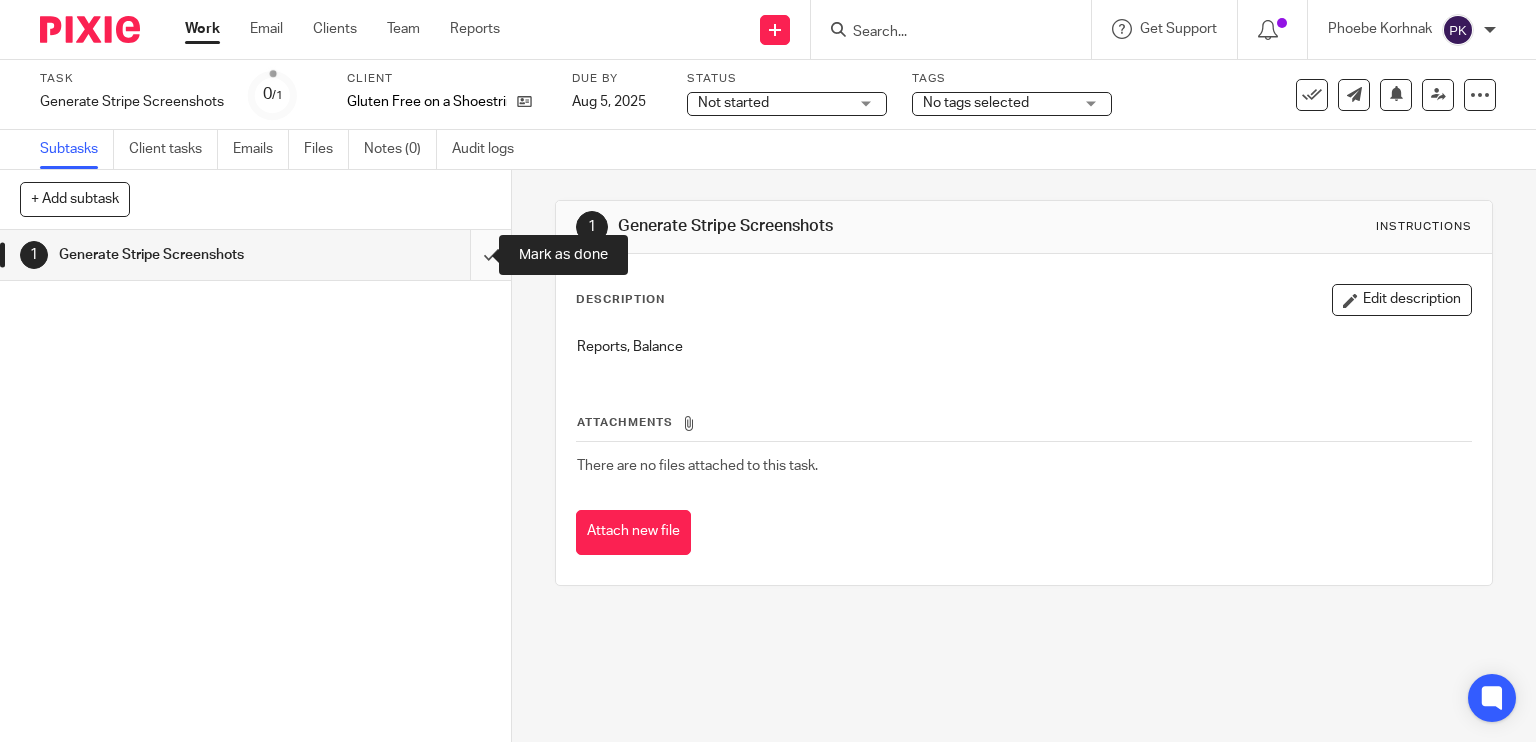 click at bounding box center (255, 255) 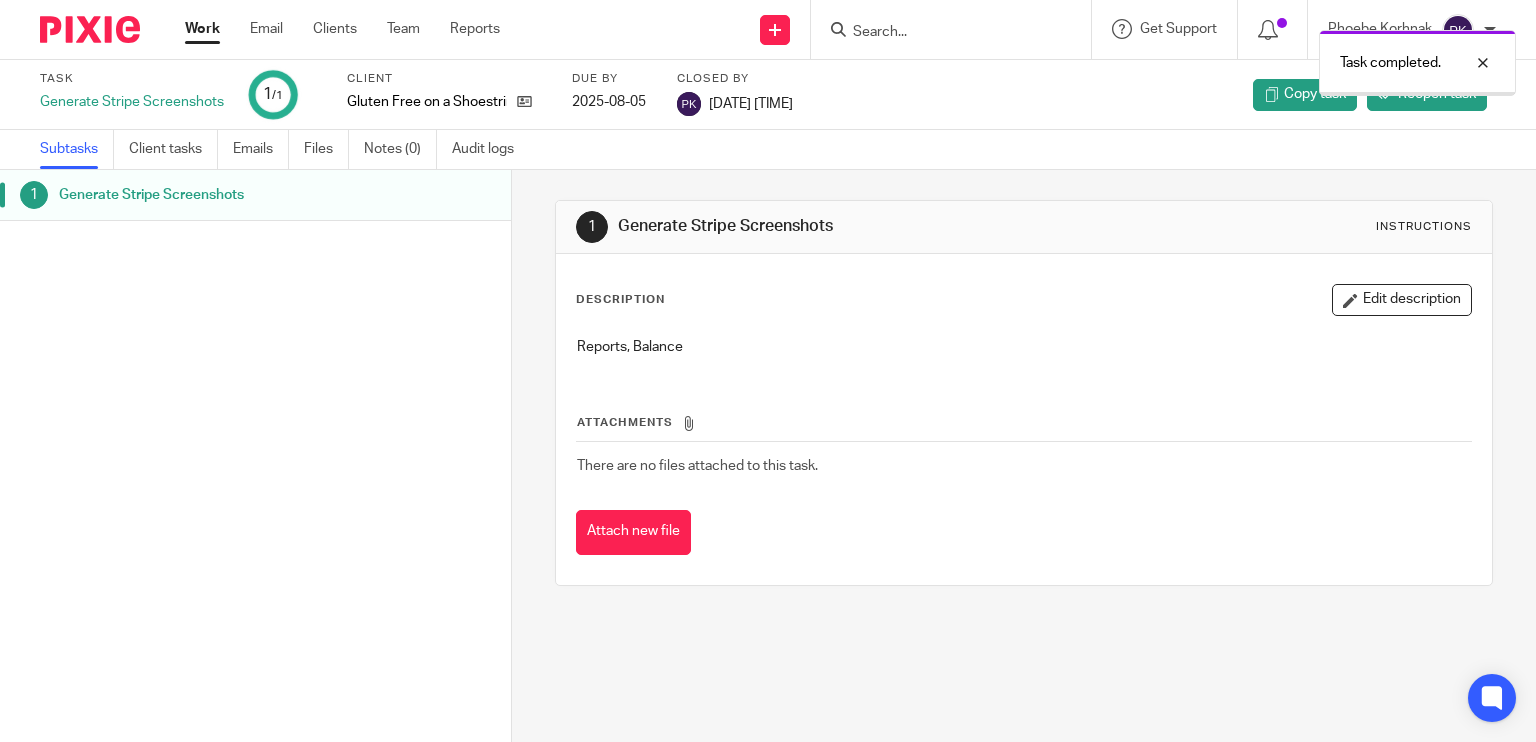 scroll, scrollTop: 0, scrollLeft: 0, axis: both 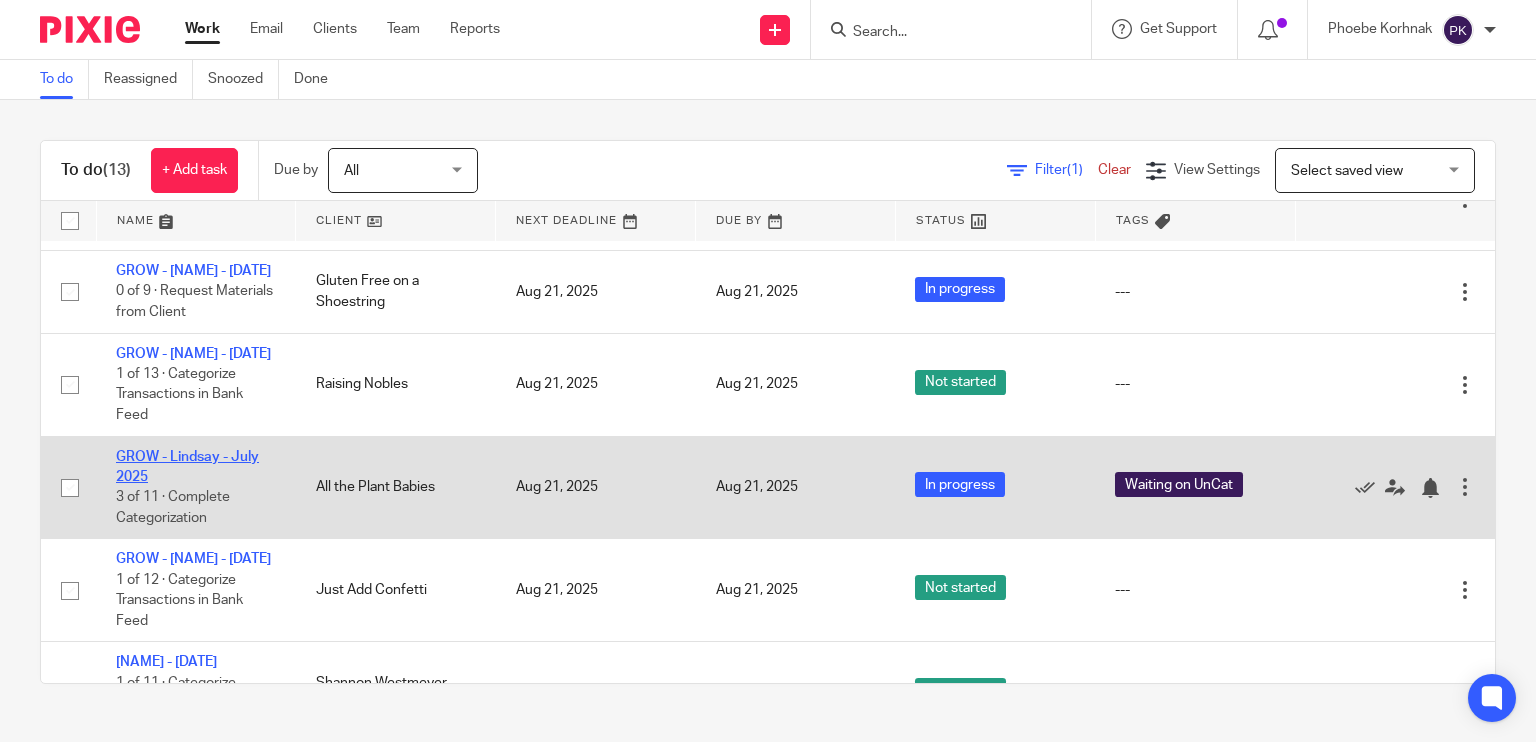 click on "GROW - Lindsay - July 2025" at bounding box center (187, 467) 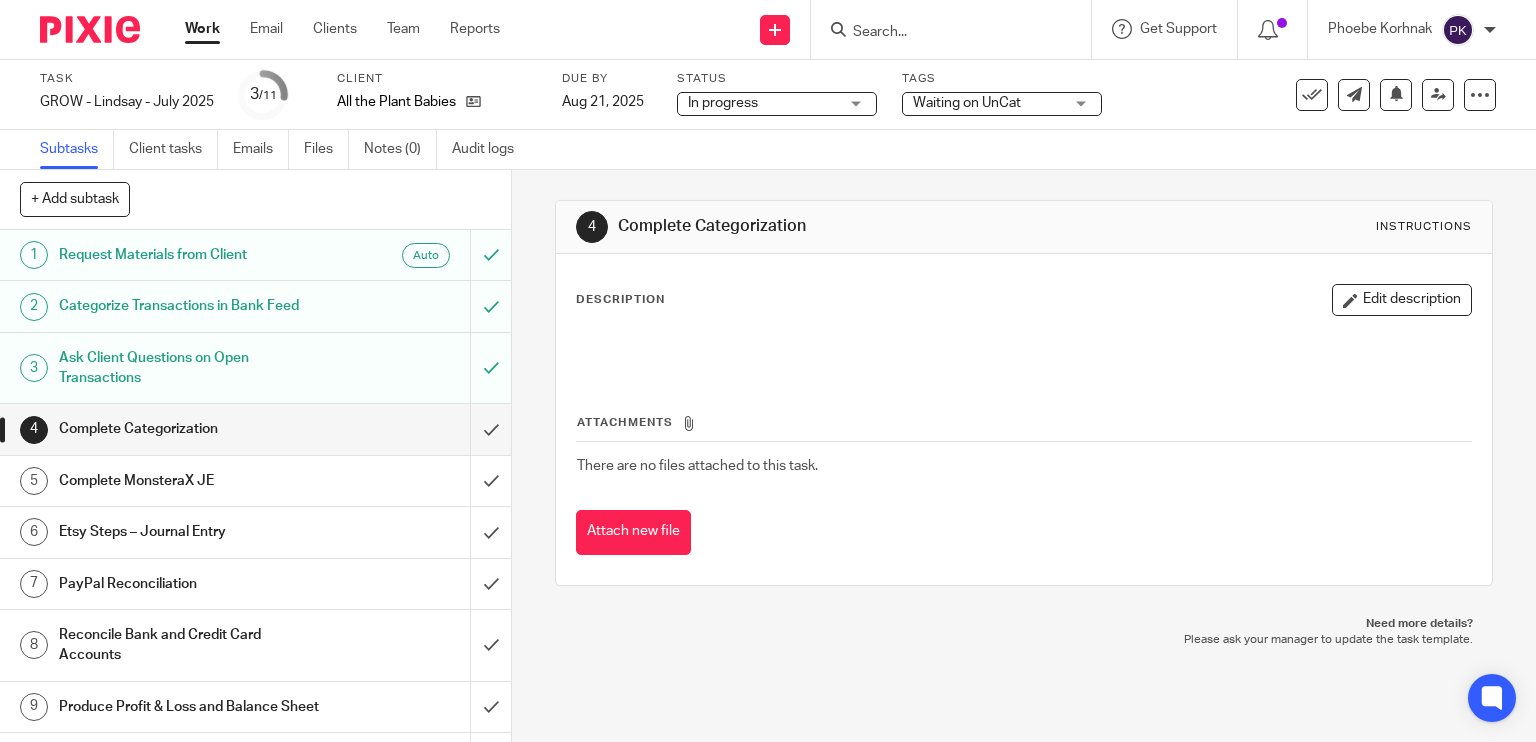 scroll, scrollTop: 0, scrollLeft: 0, axis: both 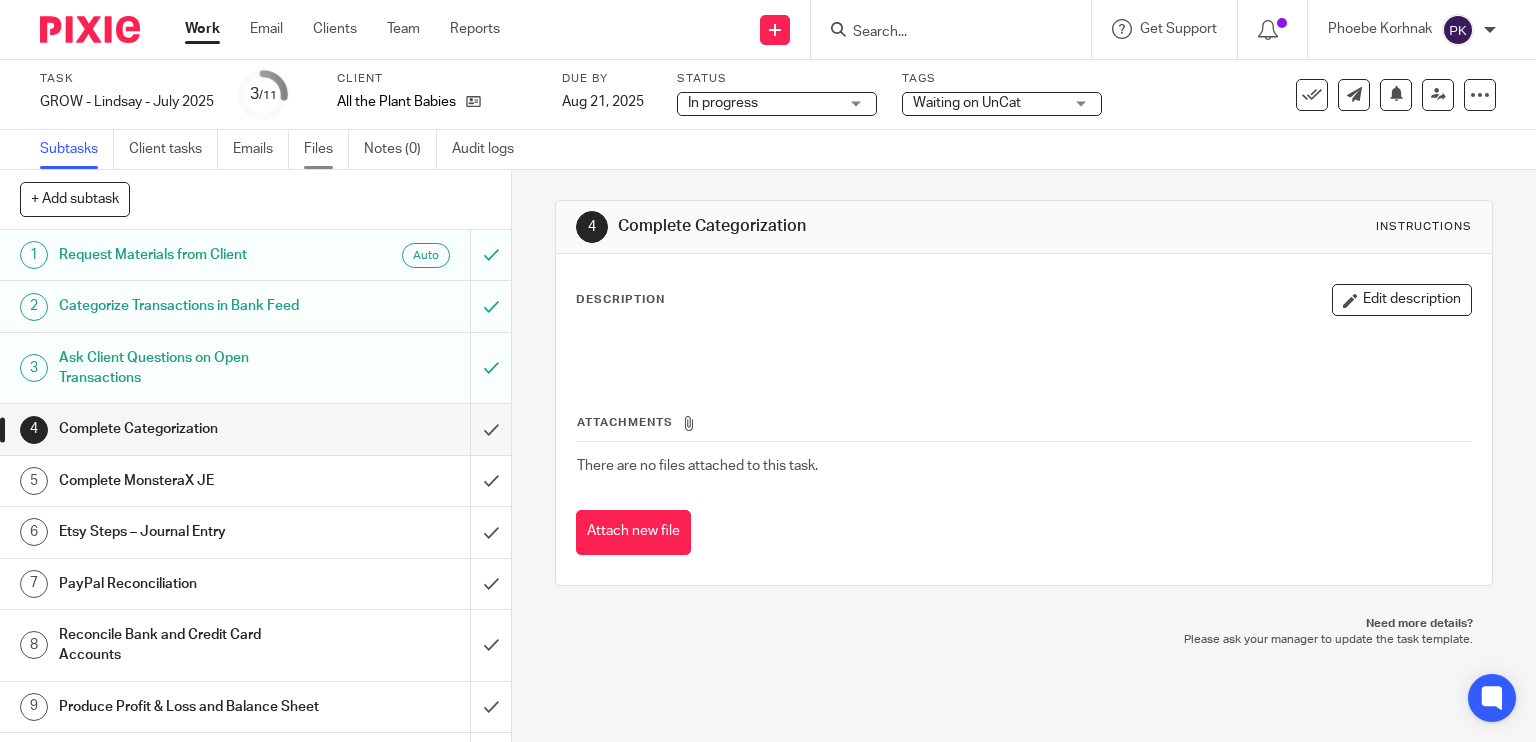 click on "Files" at bounding box center (326, 149) 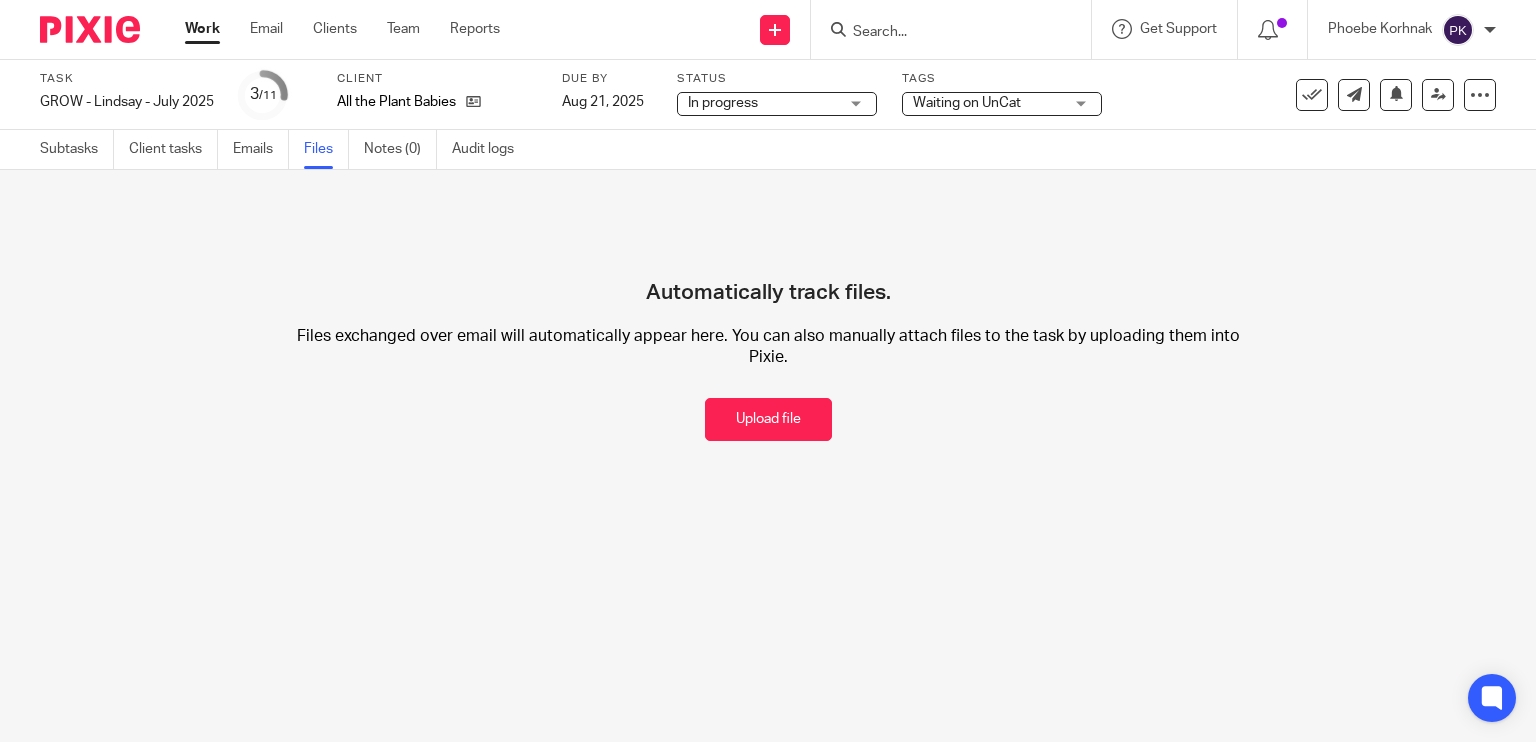 scroll, scrollTop: 0, scrollLeft: 0, axis: both 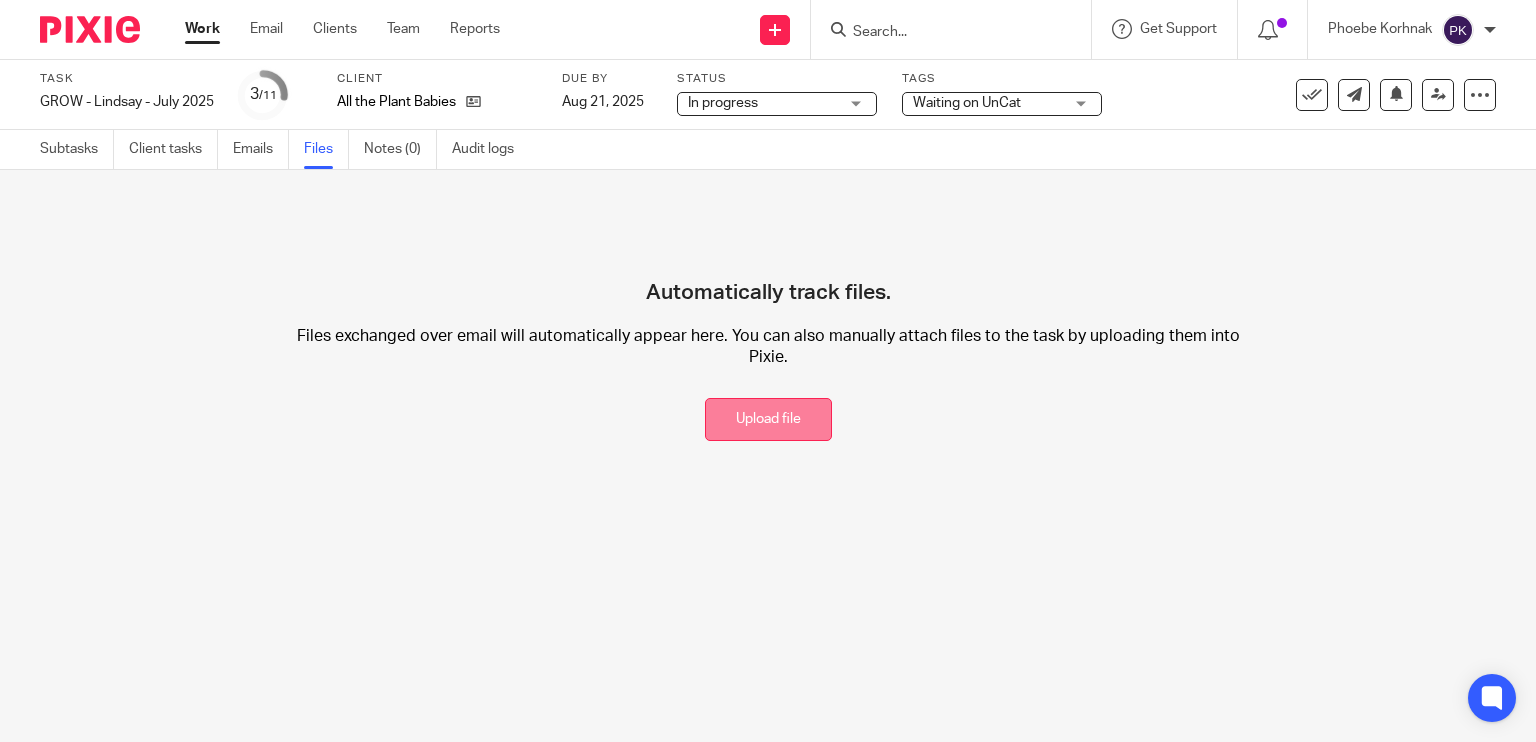 click on "Upload file" at bounding box center (768, 419) 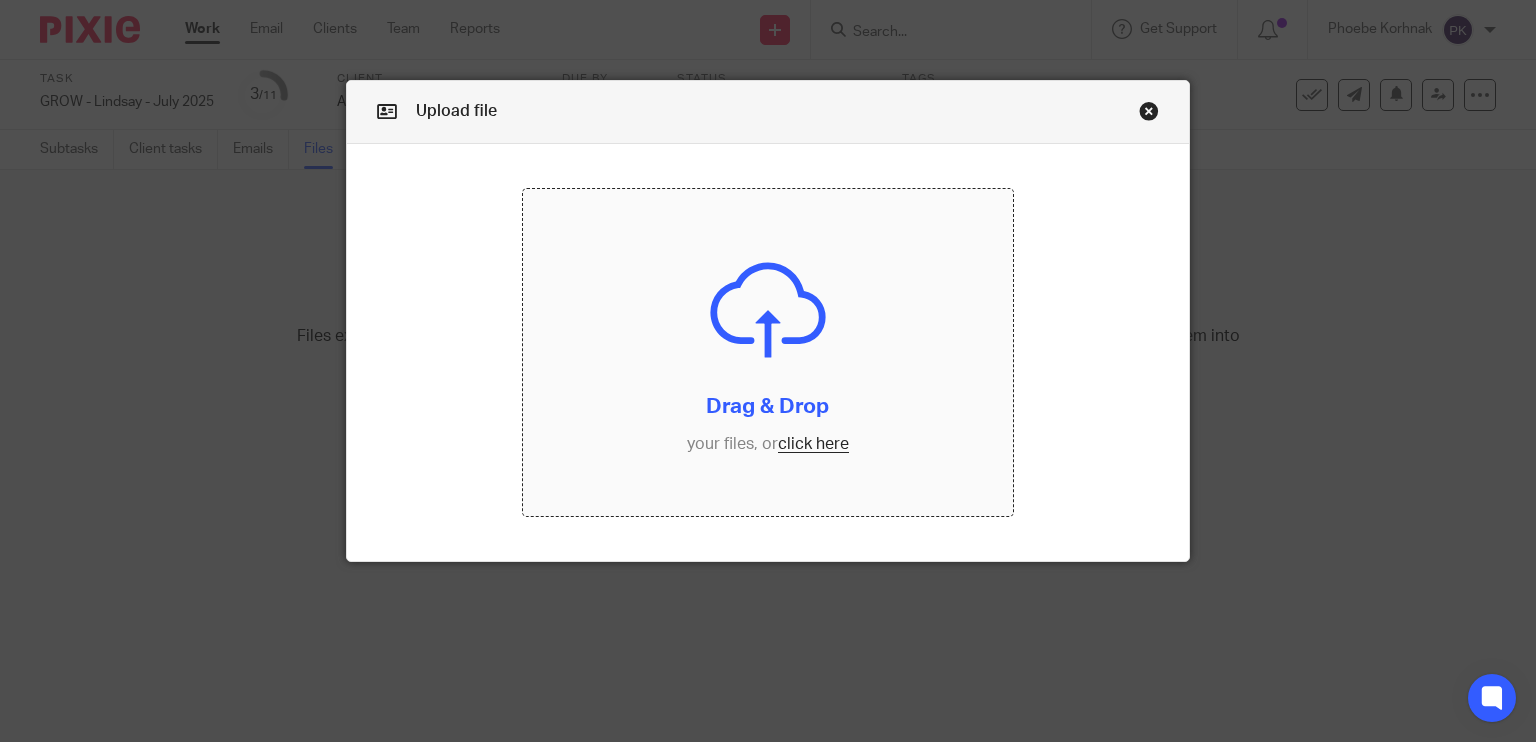 click at bounding box center [768, 352] 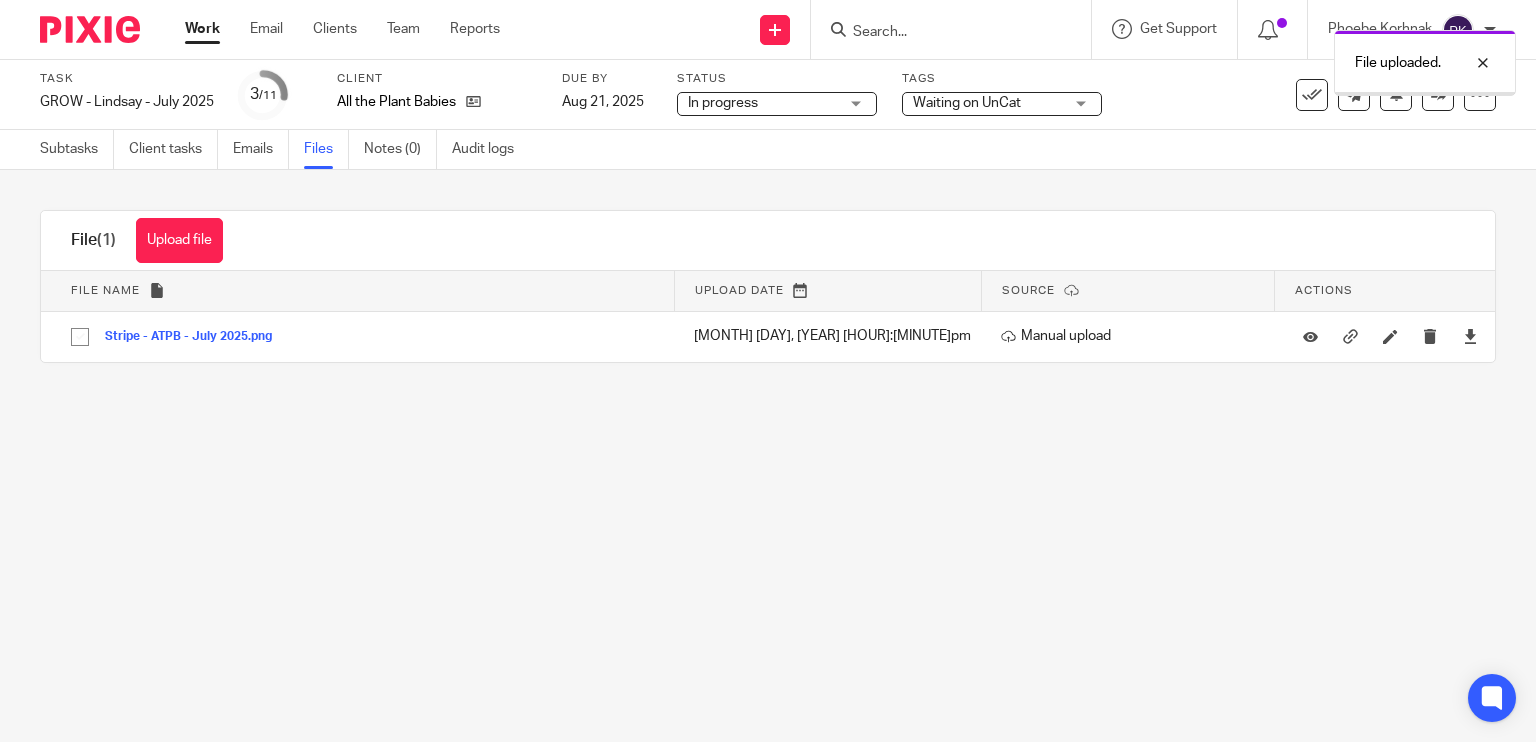 scroll, scrollTop: 0, scrollLeft: 0, axis: both 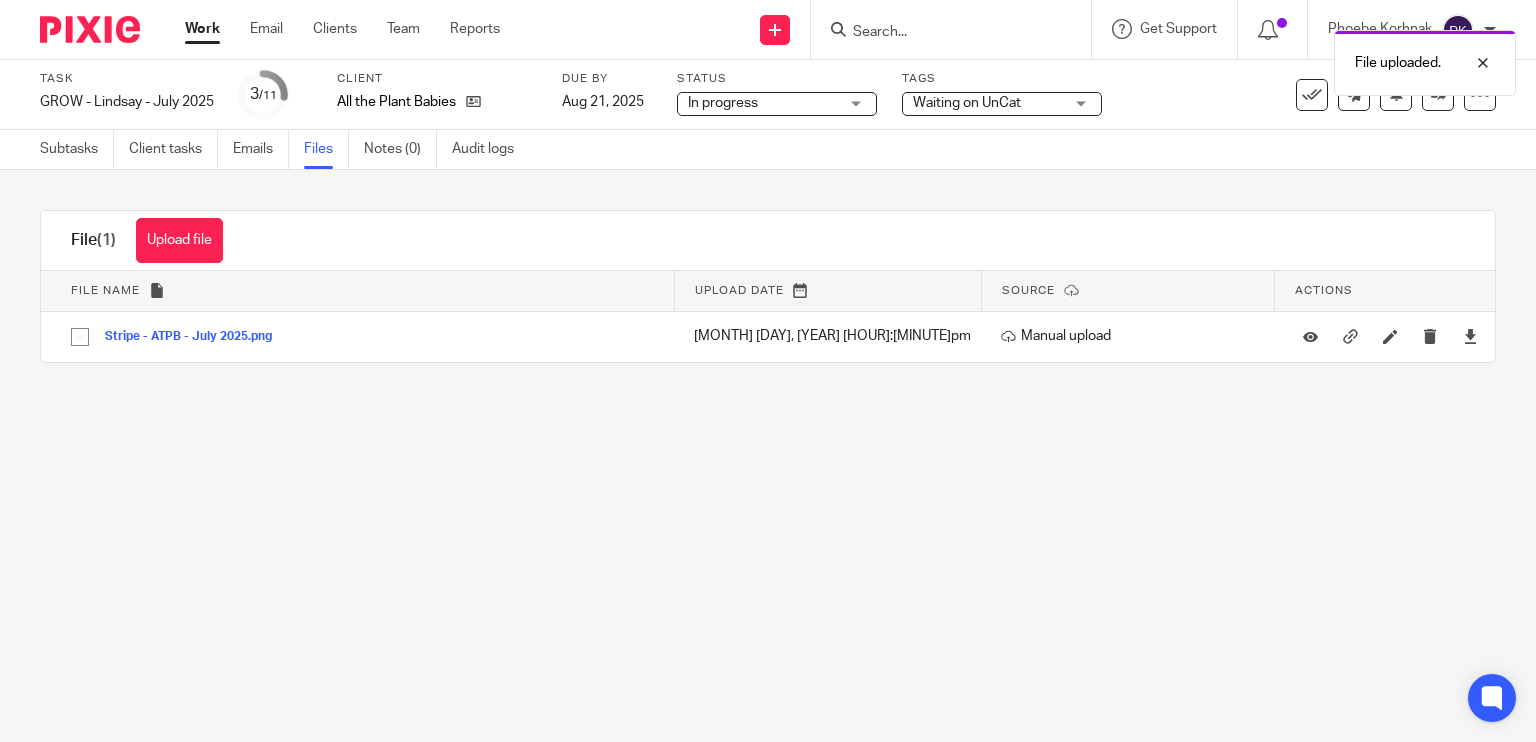 click on "Work" at bounding box center [202, 29] 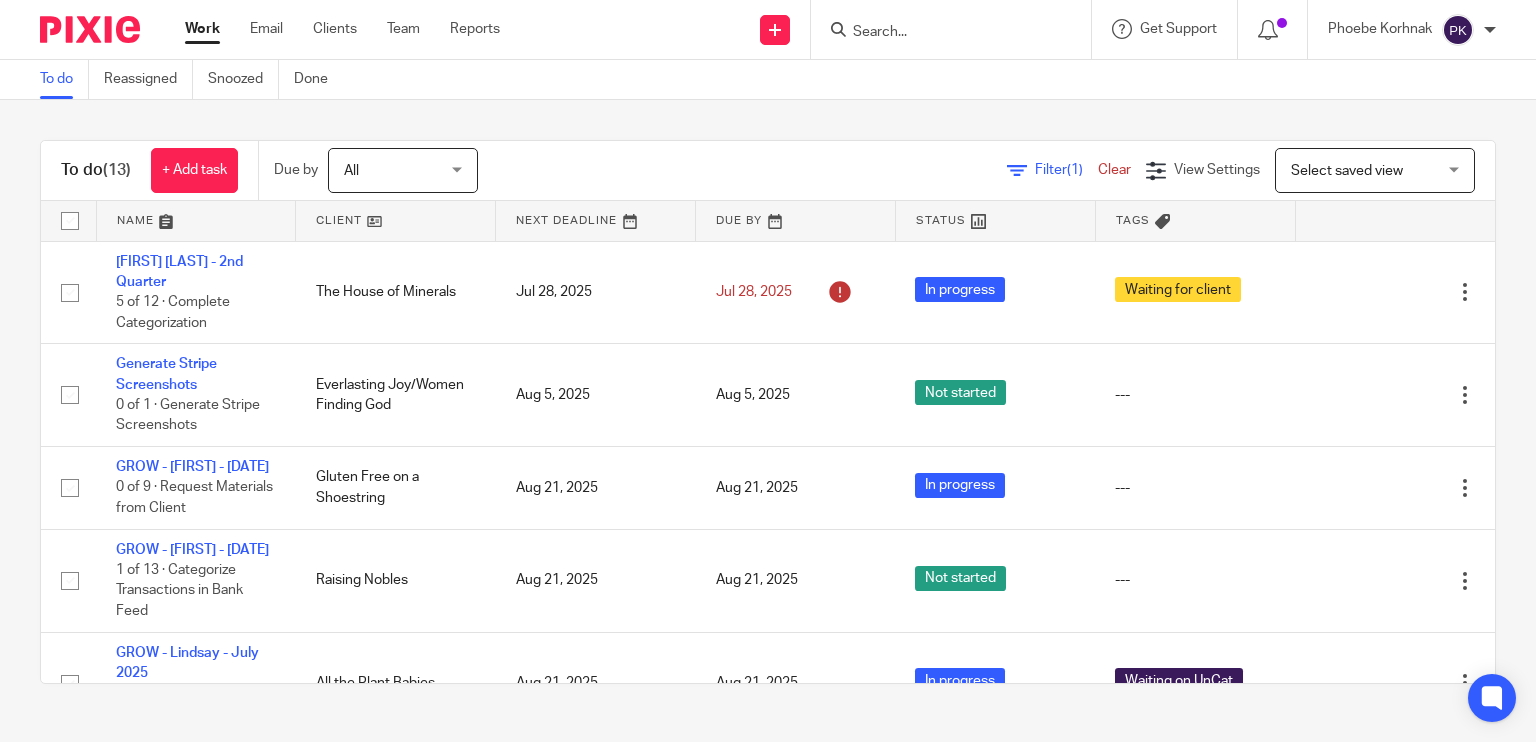 scroll, scrollTop: 0, scrollLeft: 0, axis: both 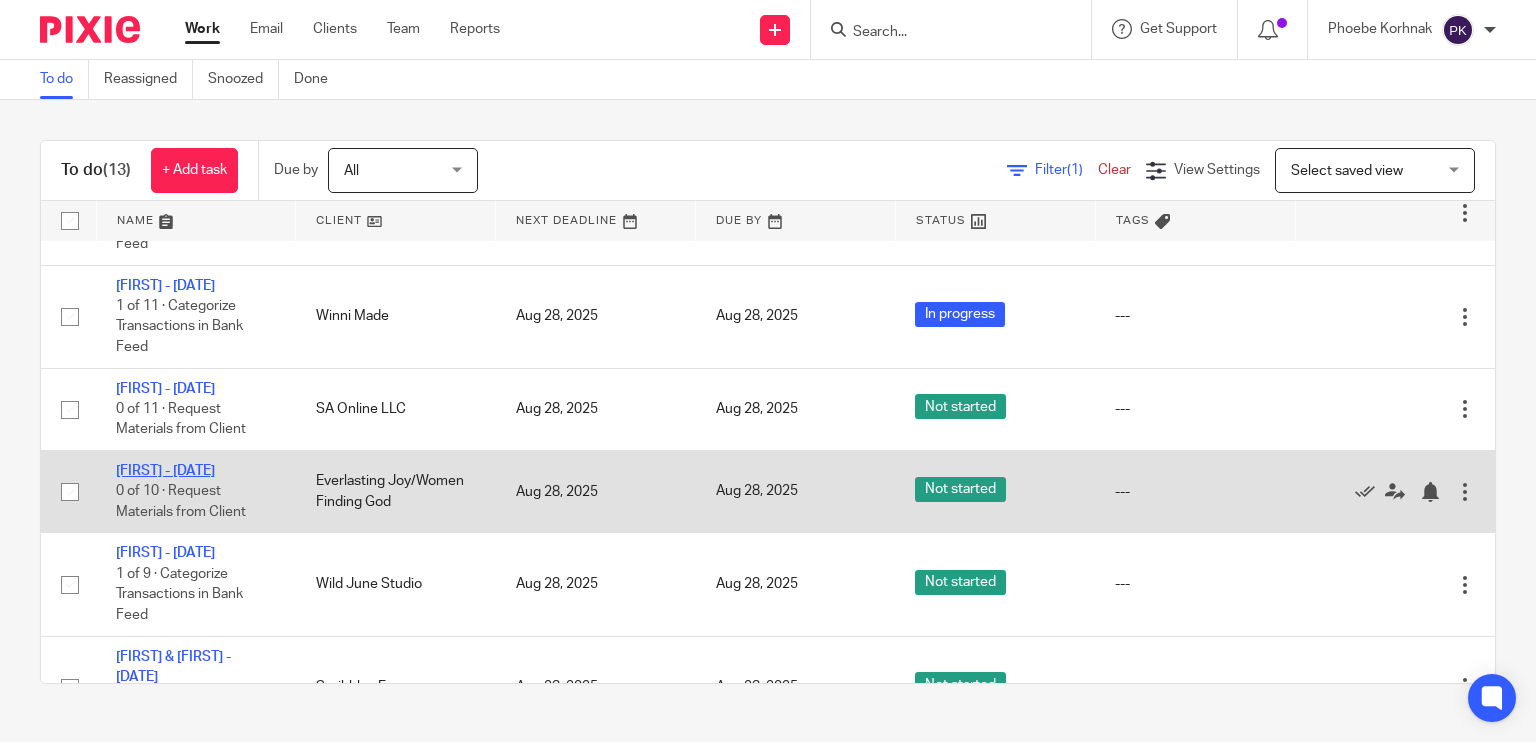 click on "LaToya - July 2025" at bounding box center (165, 471) 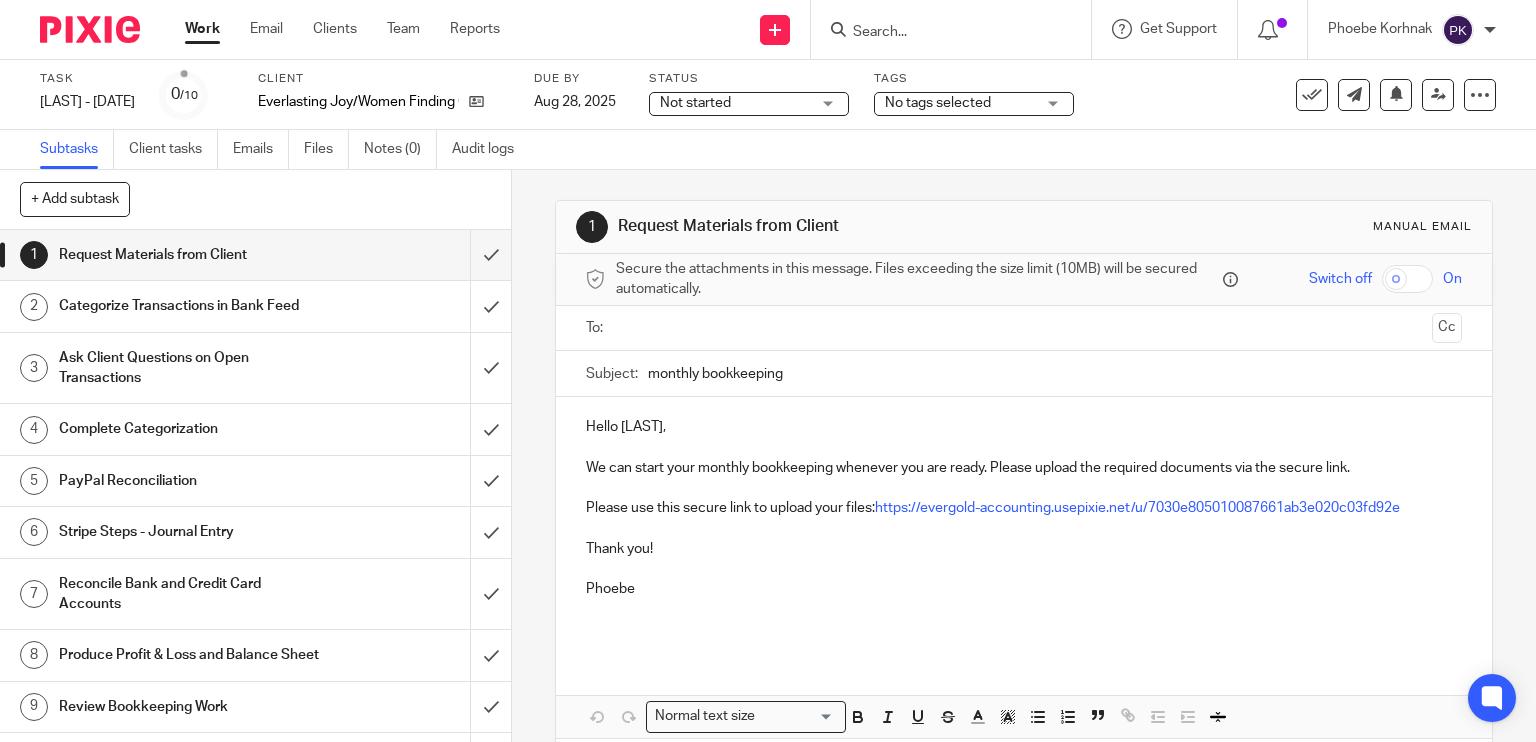 scroll, scrollTop: 0, scrollLeft: 0, axis: both 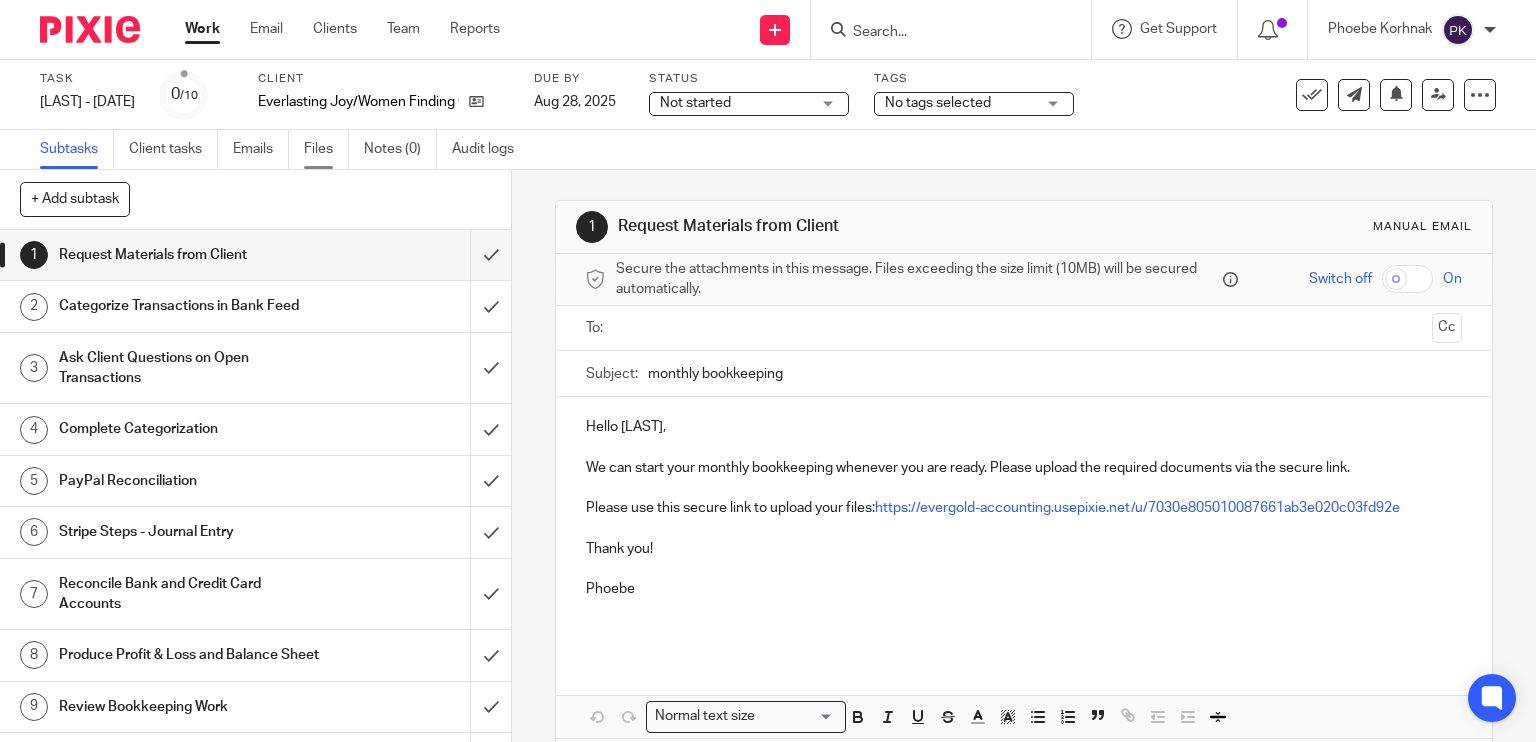 click on "Files" at bounding box center [326, 149] 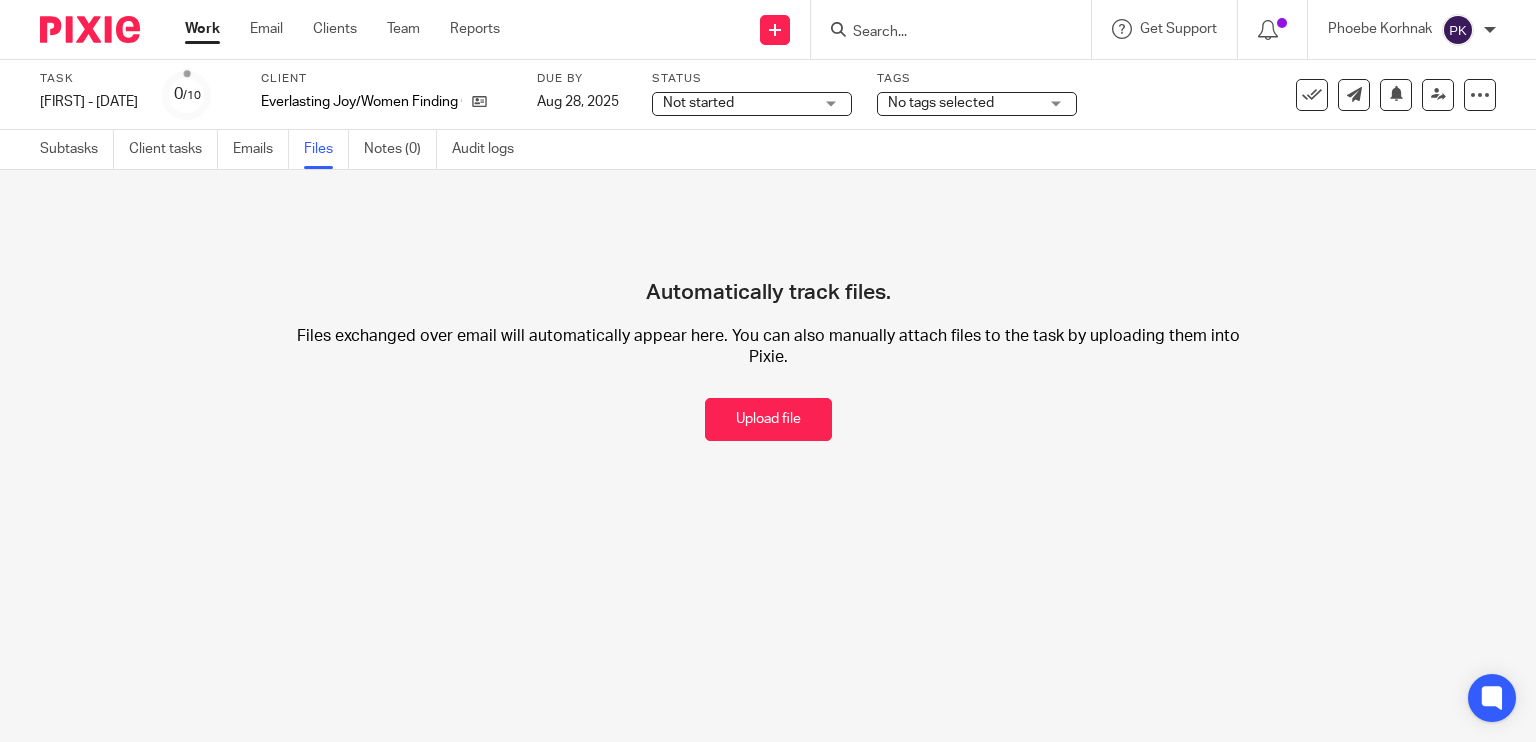 scroll, scrollTop: 0, scrollLeft: 0, axis: both 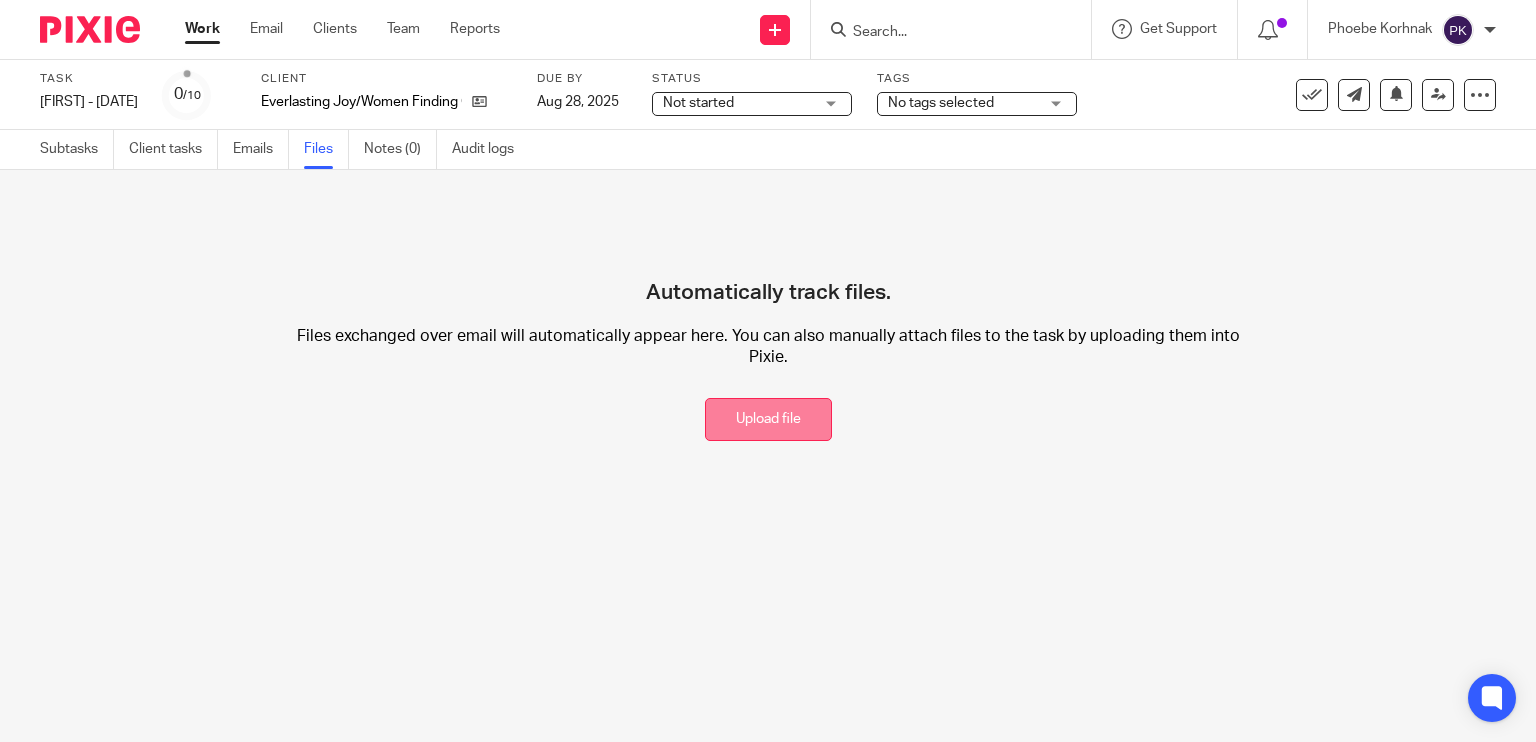 click on "Upload file" at bounding box center (768, 419) 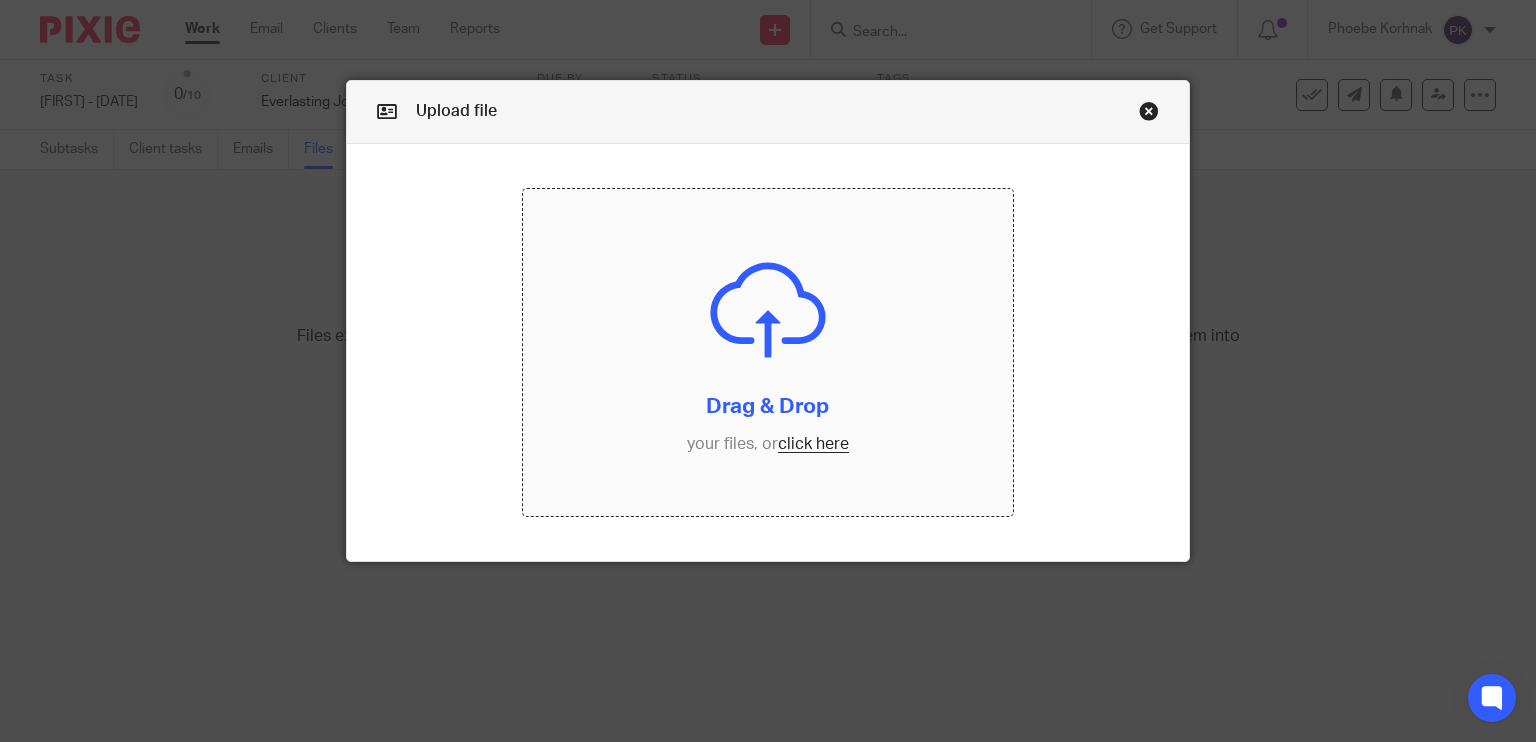 click at bounding box center [768, 352] 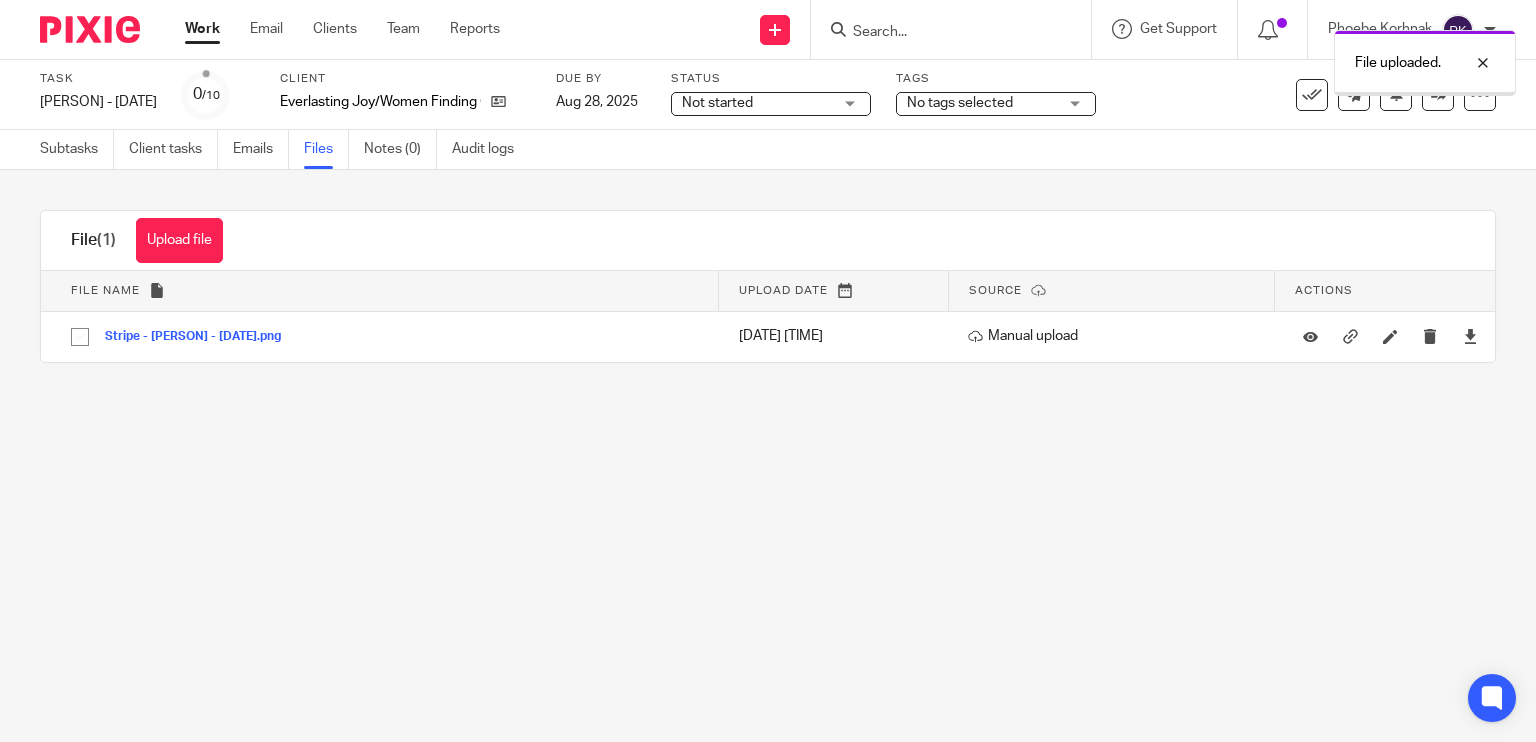 scroll, scrollTop: 0, scrollLeft: 0, axis: both 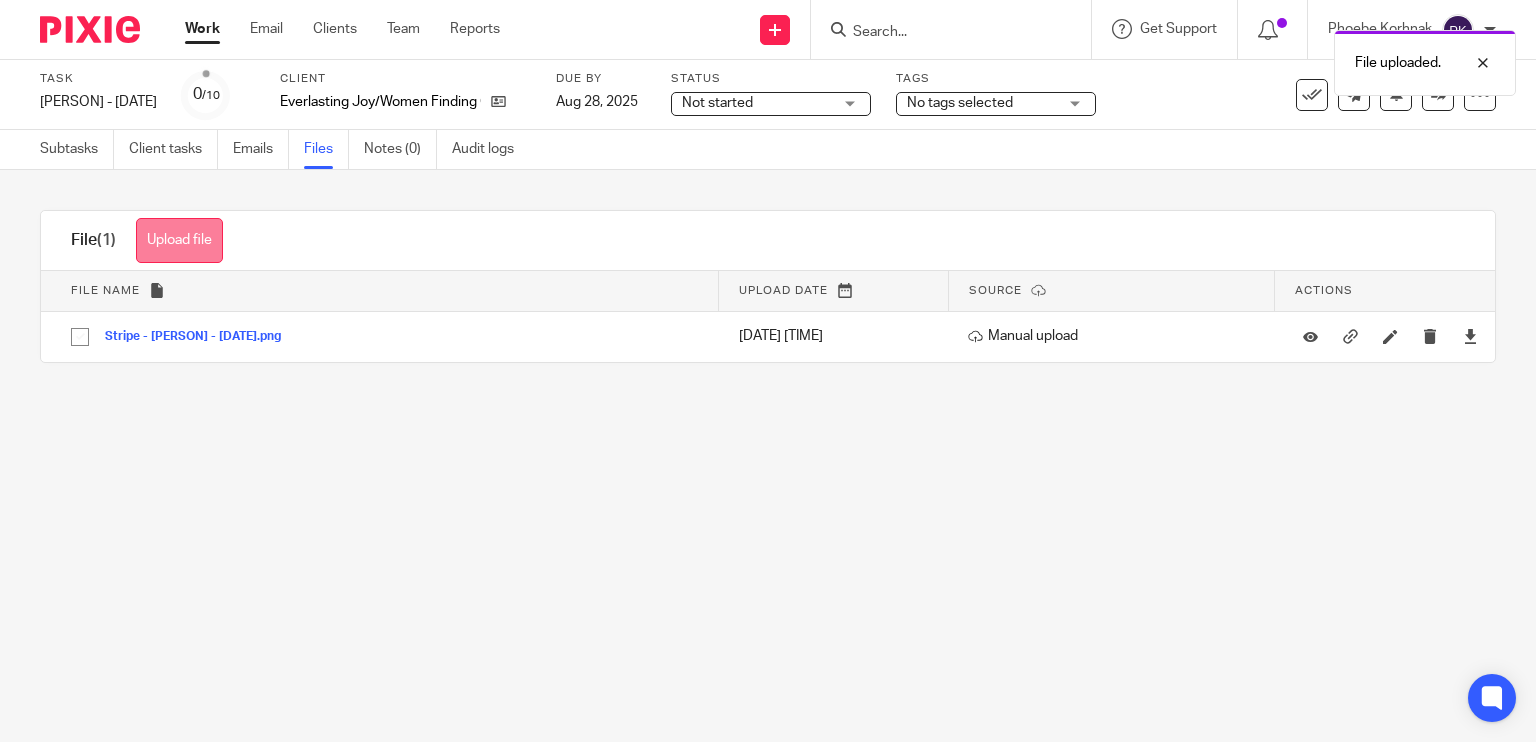 click on "Upload file" at bounding box center [179, 240] 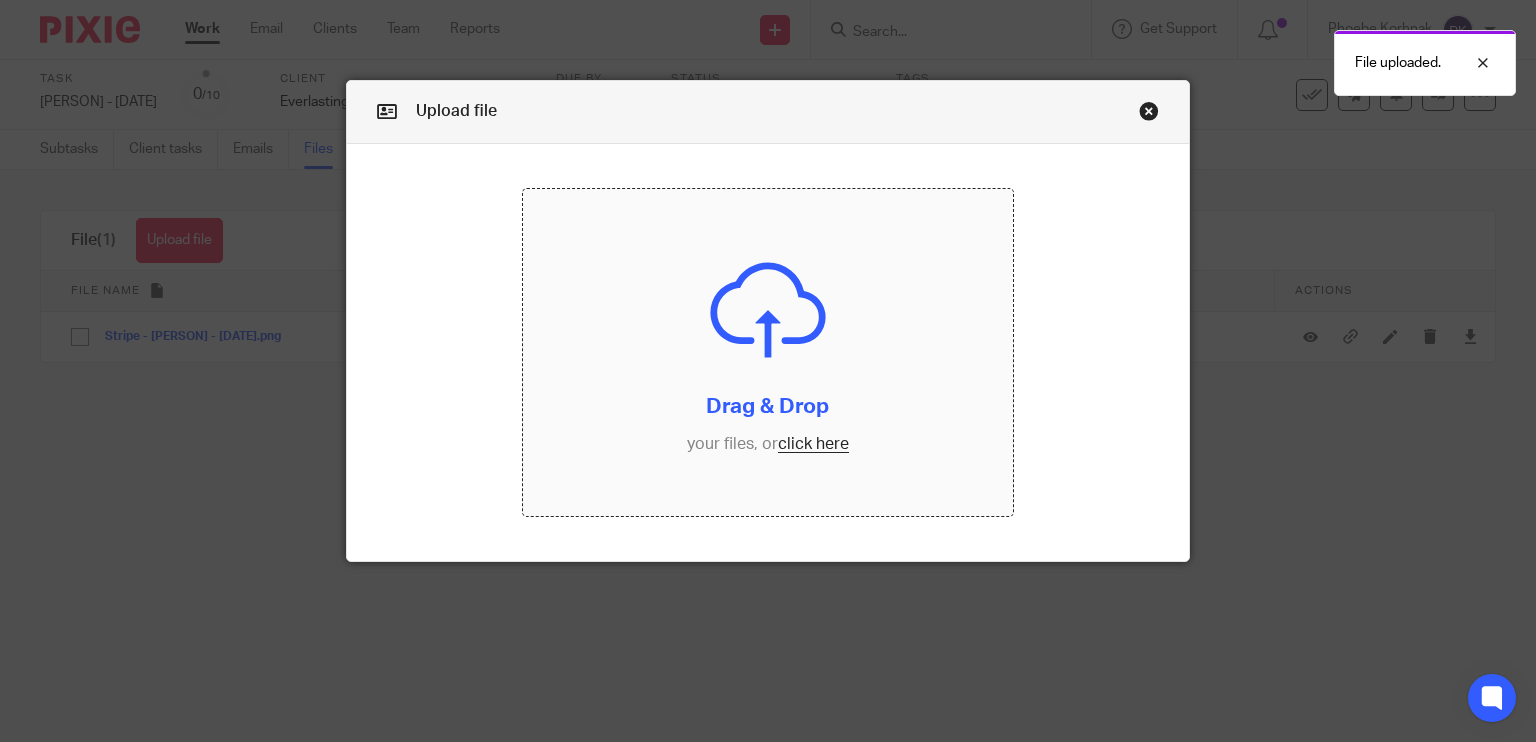 click at bounding box center [768, 352] 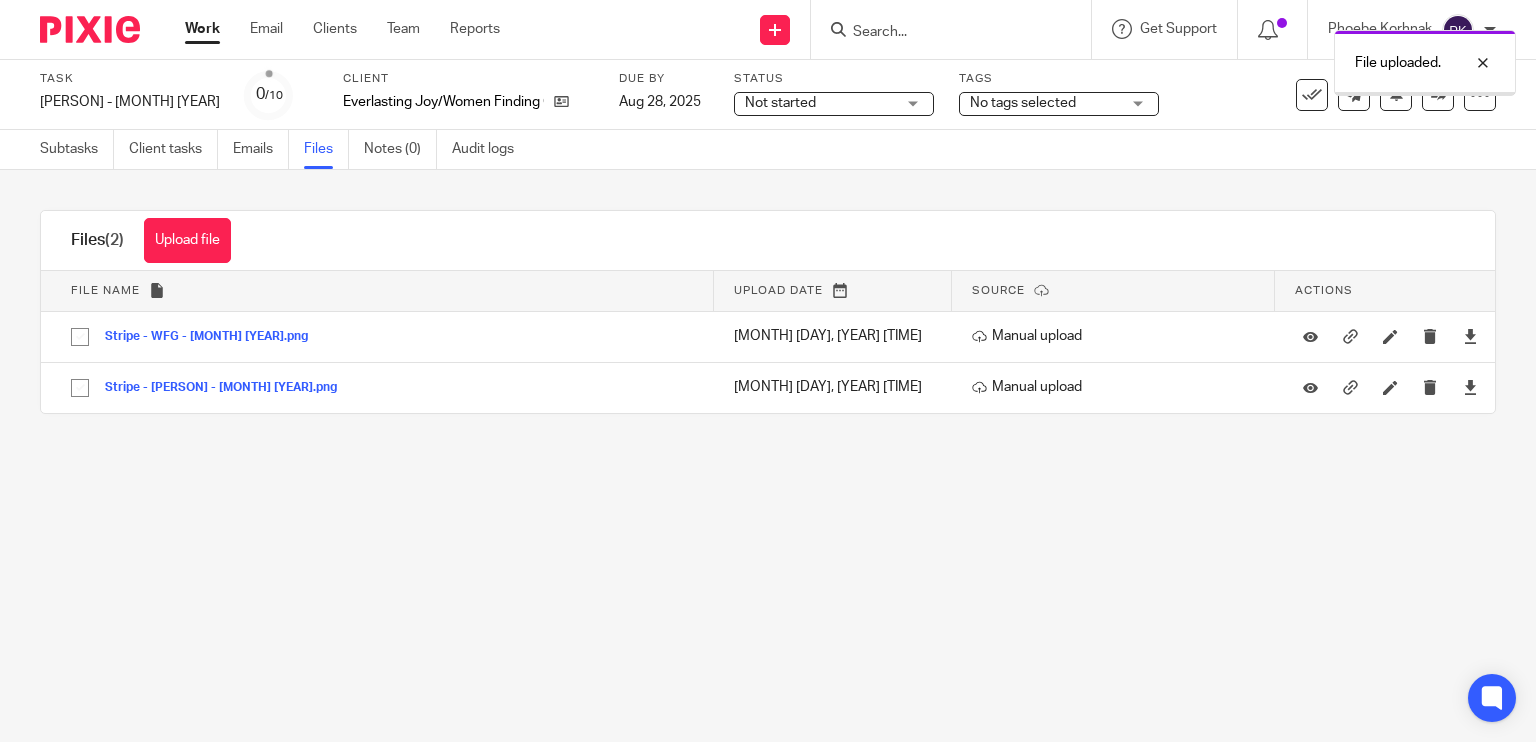 scroll, scrollTop: 0, scrollLeft: 0, axis: both 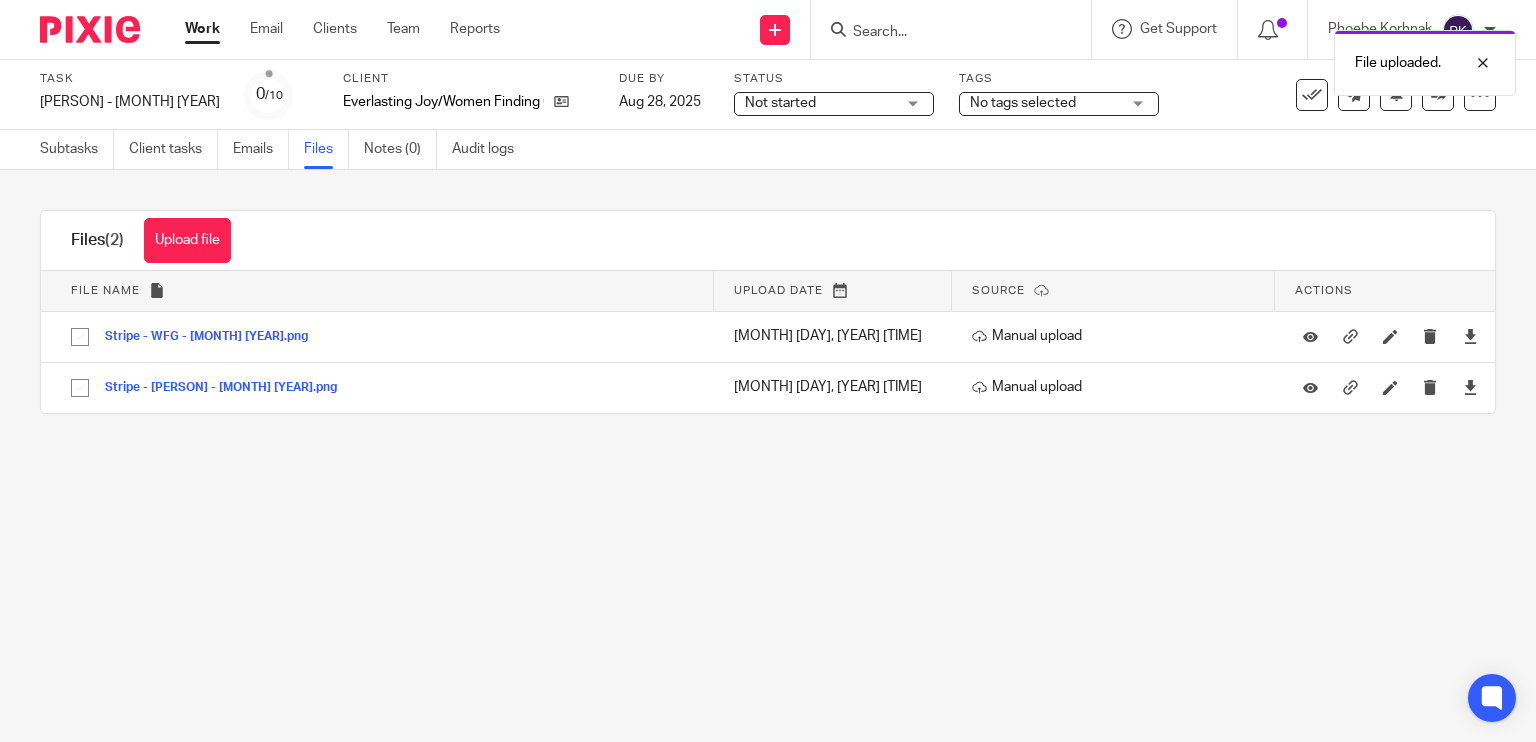 click on "Status
Not started
Not started
Not started
In progress
1" at bounding box center [834, 95] 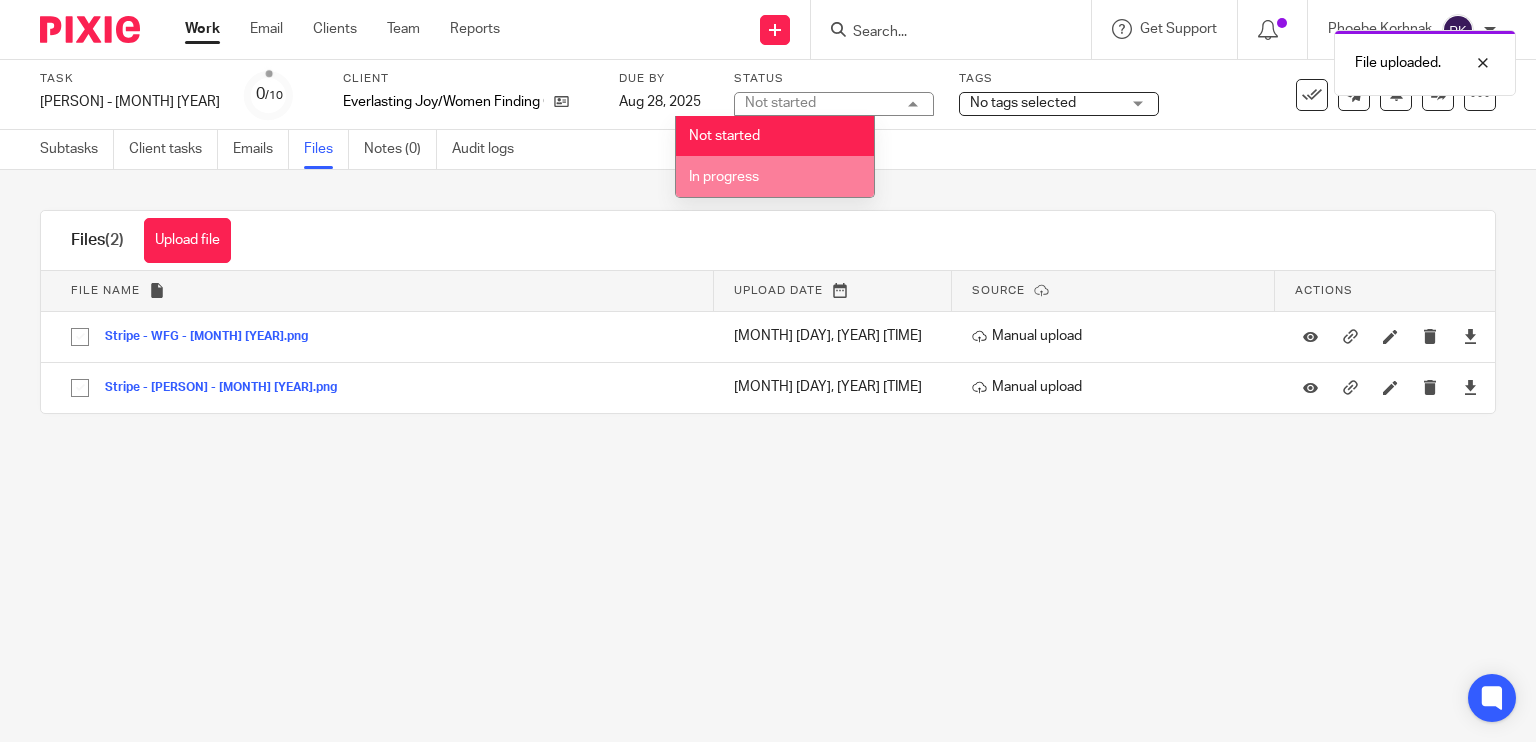 click on "In progress" at bounding box center [775, 176] 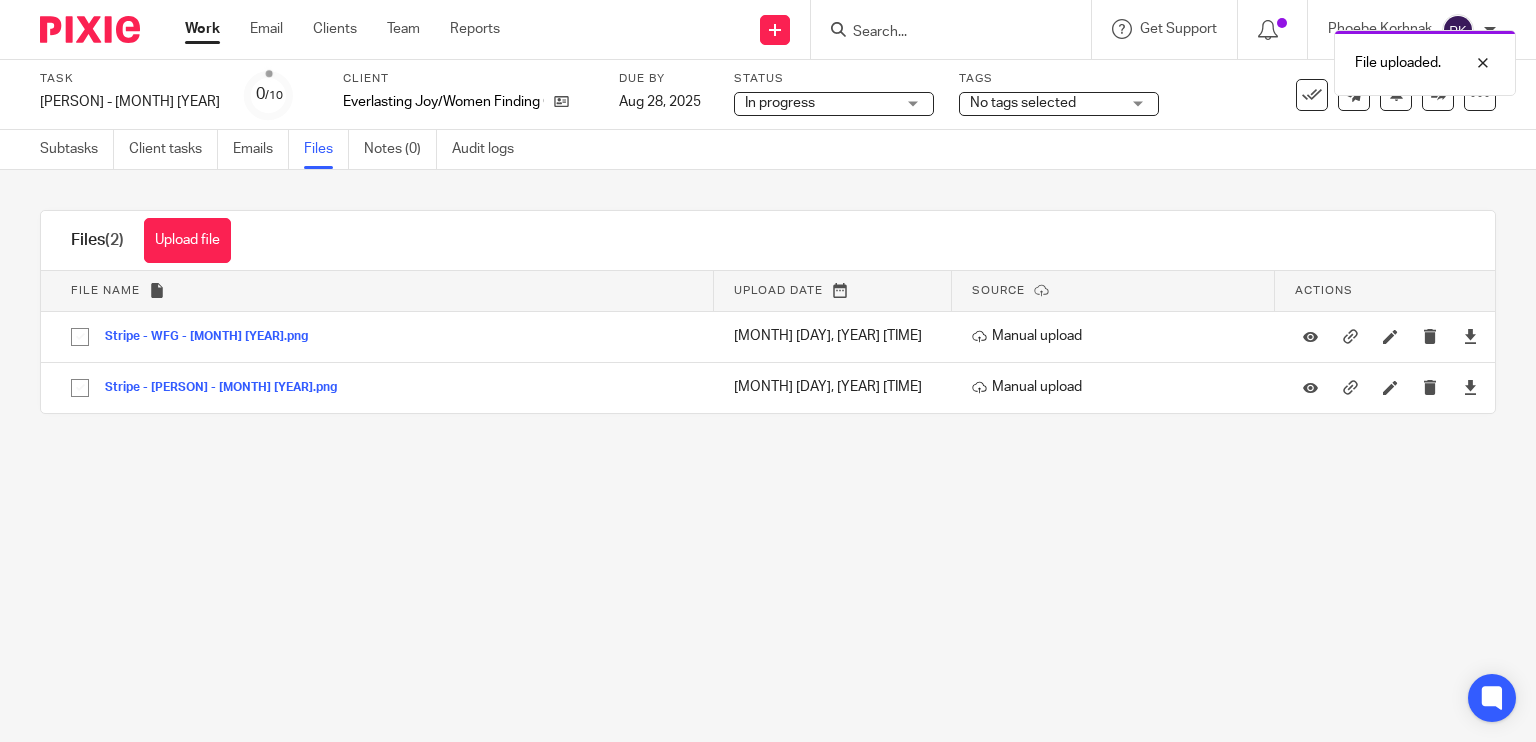 click on "Work" at bounding box center (202, 29) 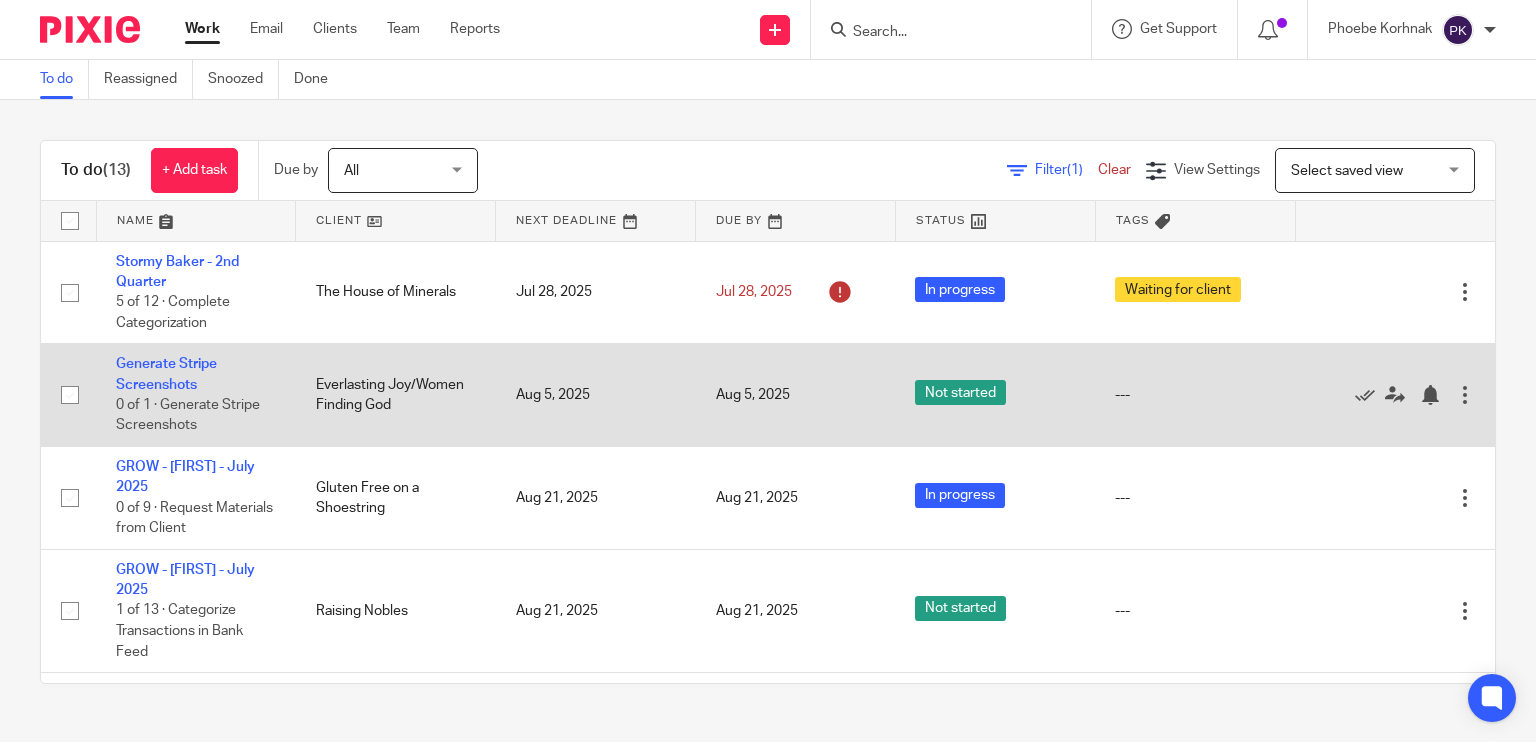 scroll, scrollTop: 0, scrollLeft: 0, axis: both 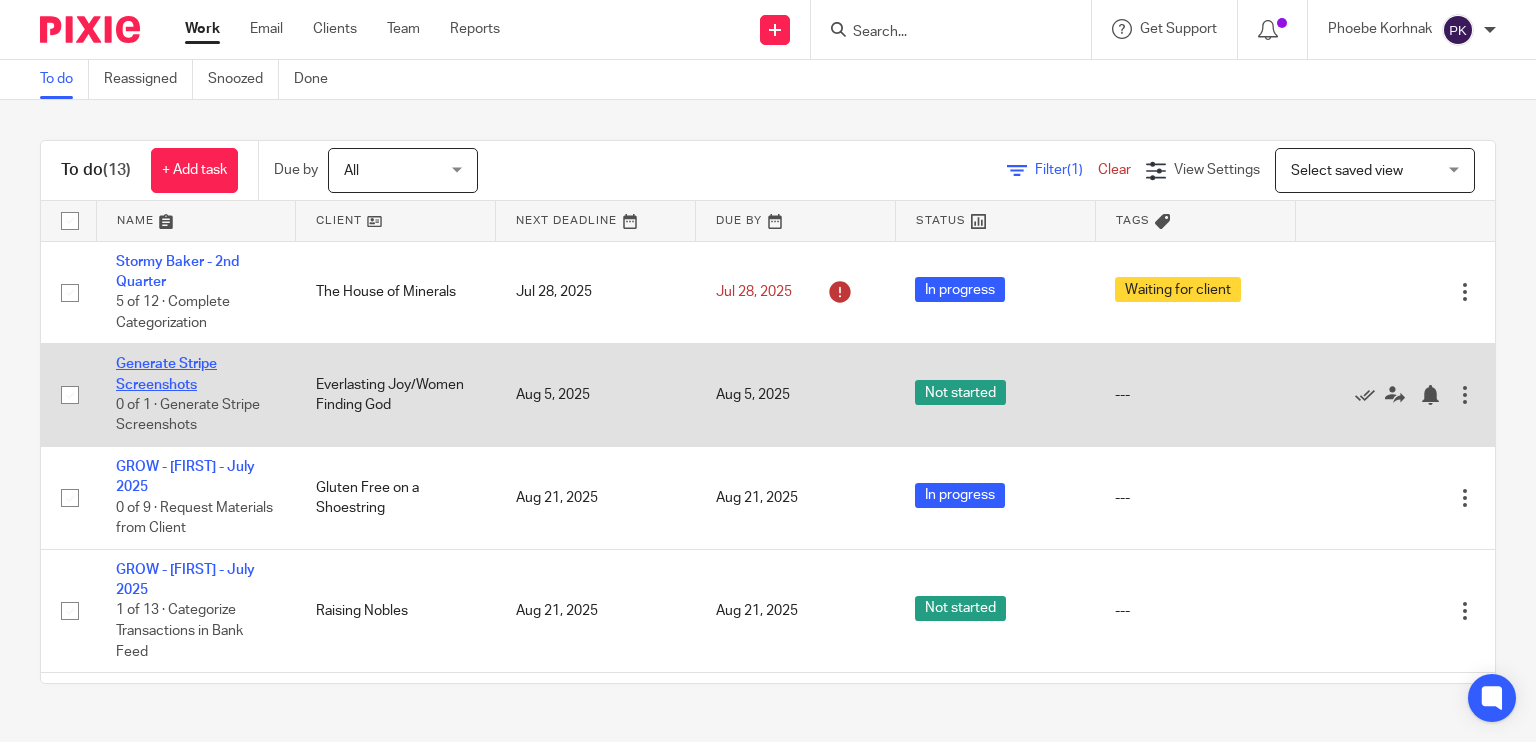 click on "Generate Stripe Screenshots" at bounding box center (166, 374) 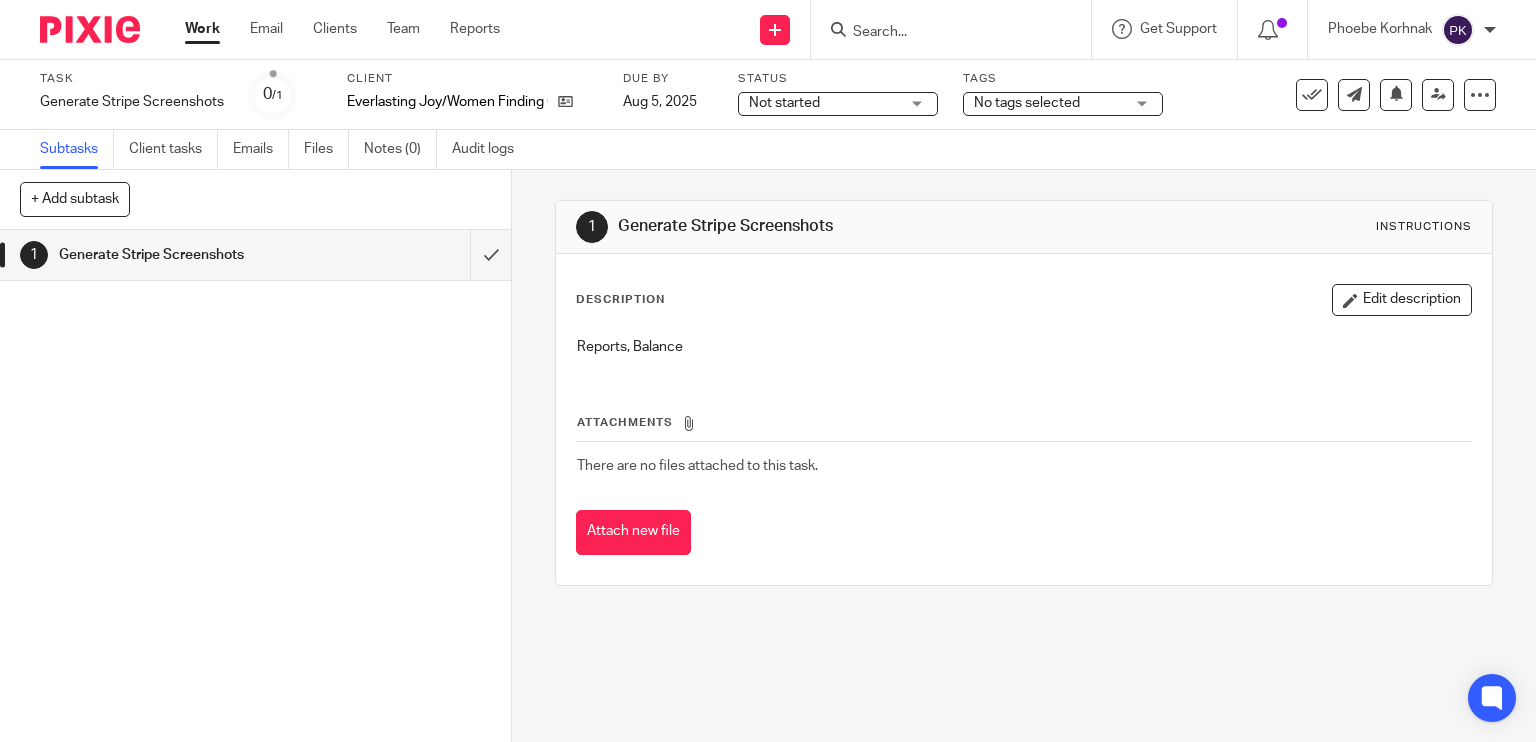 scroll, scrollTop: 0, scrollLeft: 0, axis: both 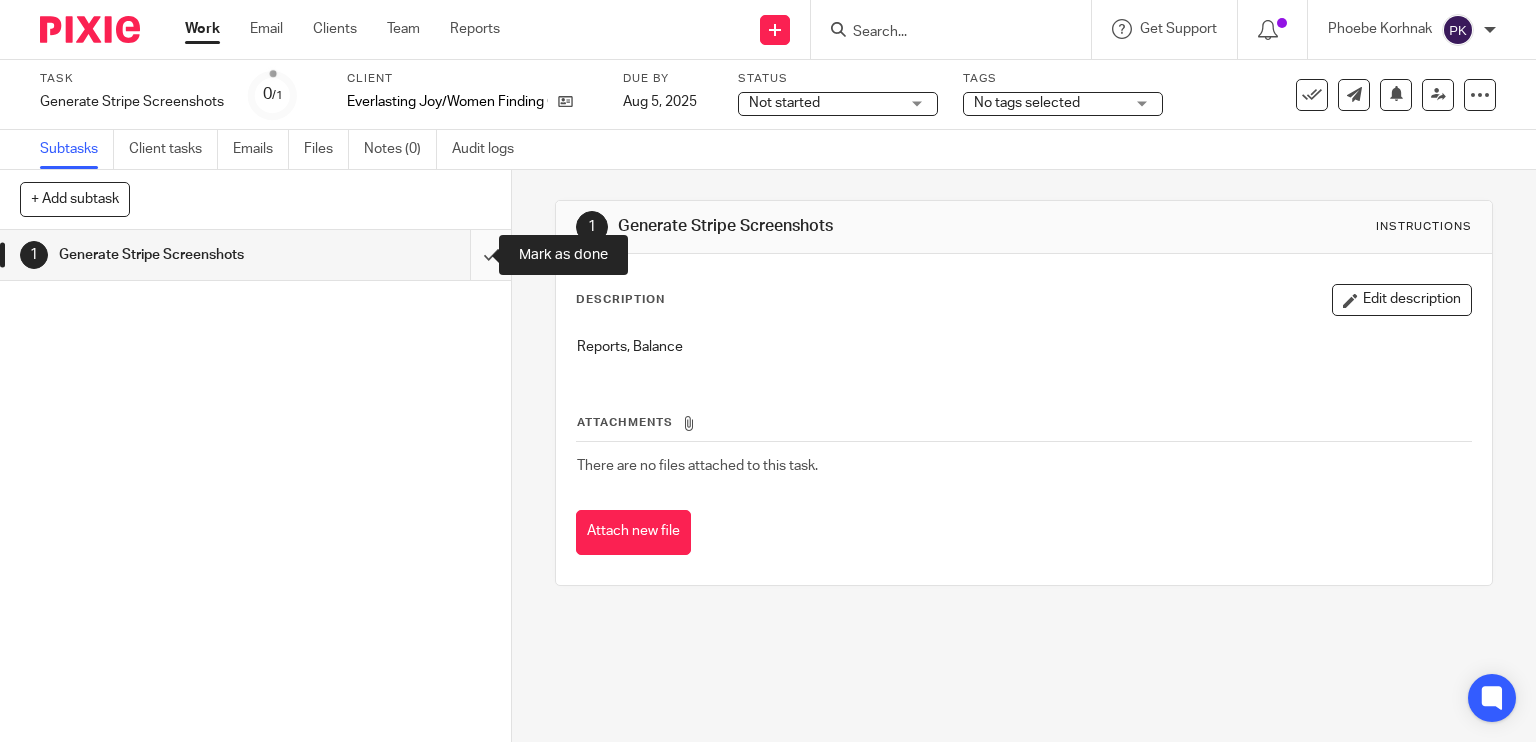 click at bounding box center (255, 255) 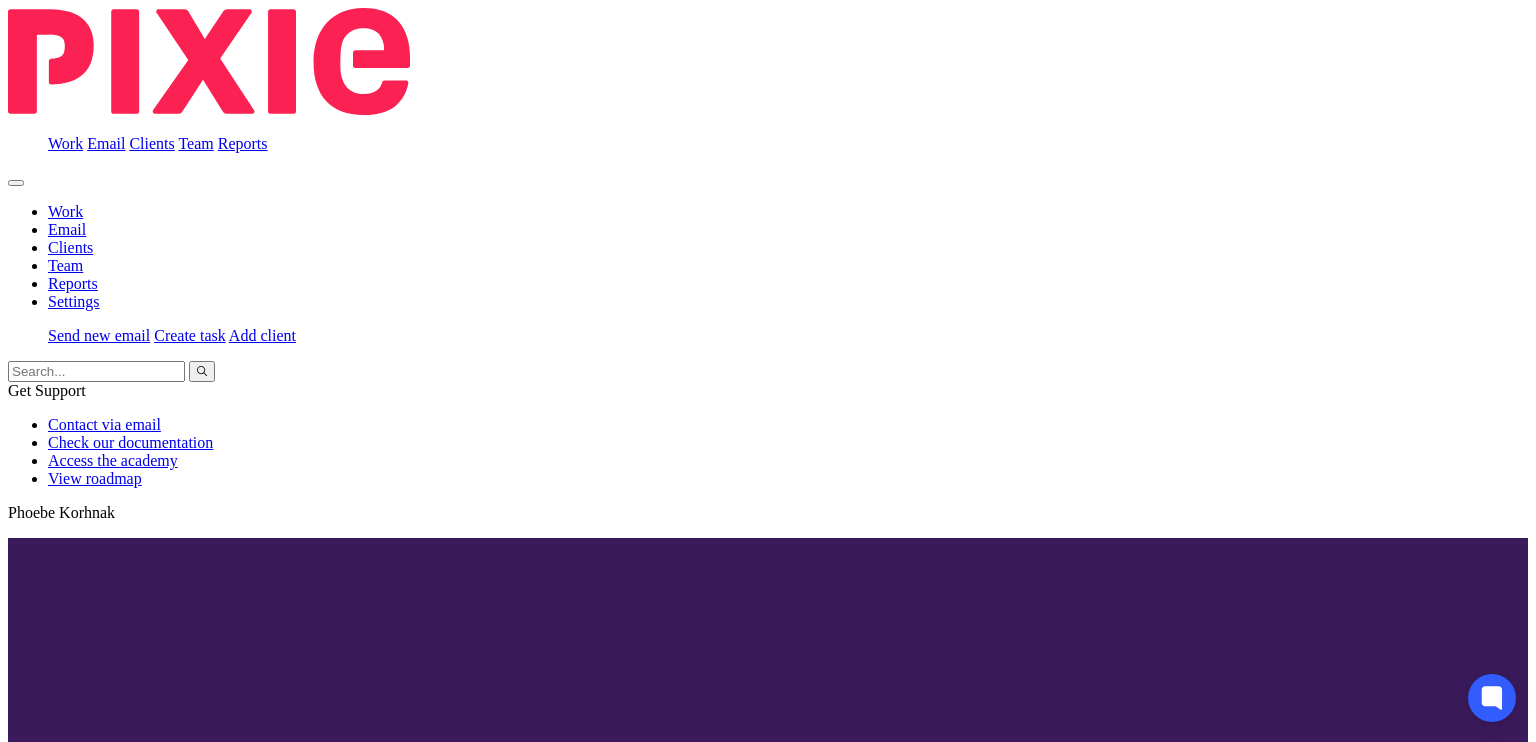 scroll, scrollTop: 0, scrollLeft: 0, axis: both 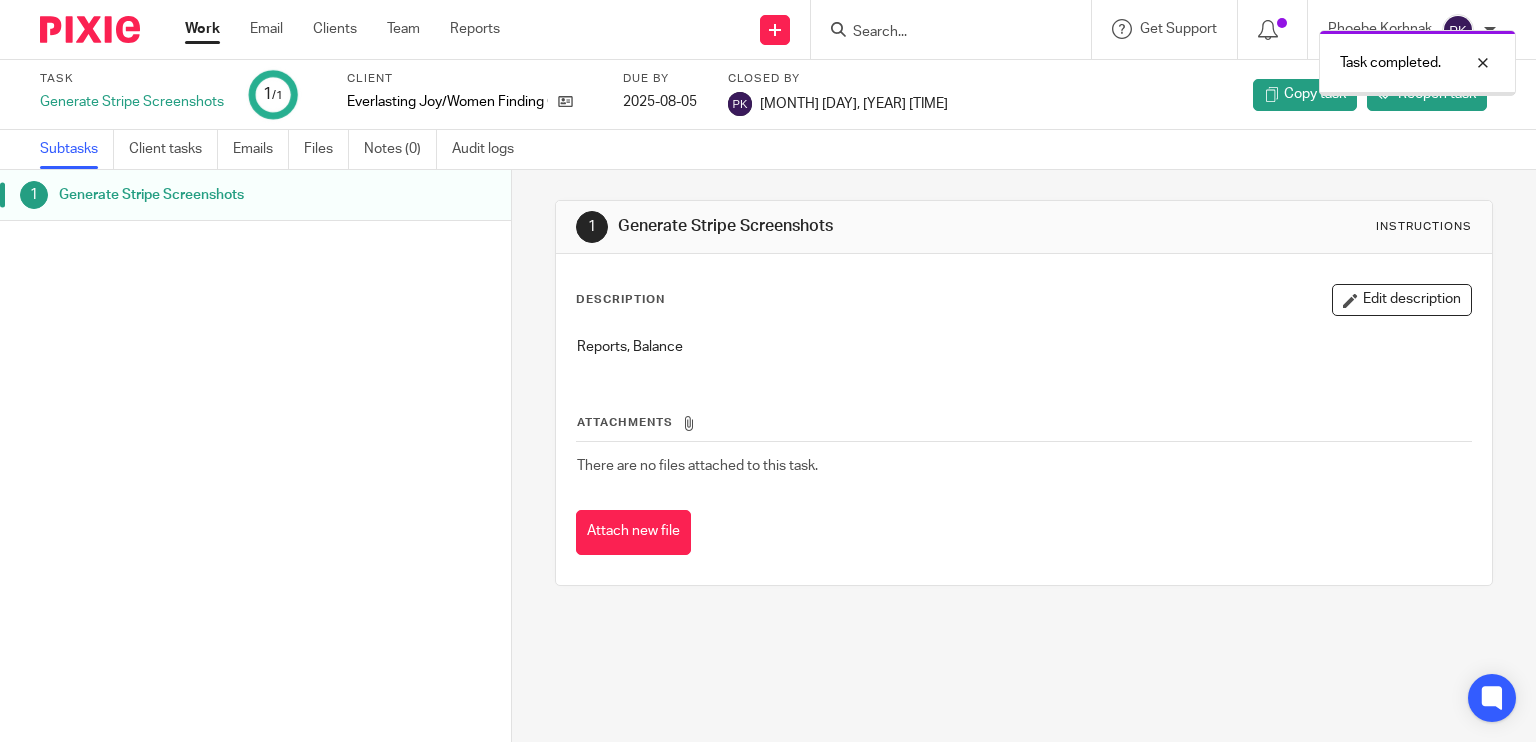 click on "Work" at bounding box center [202, 29] 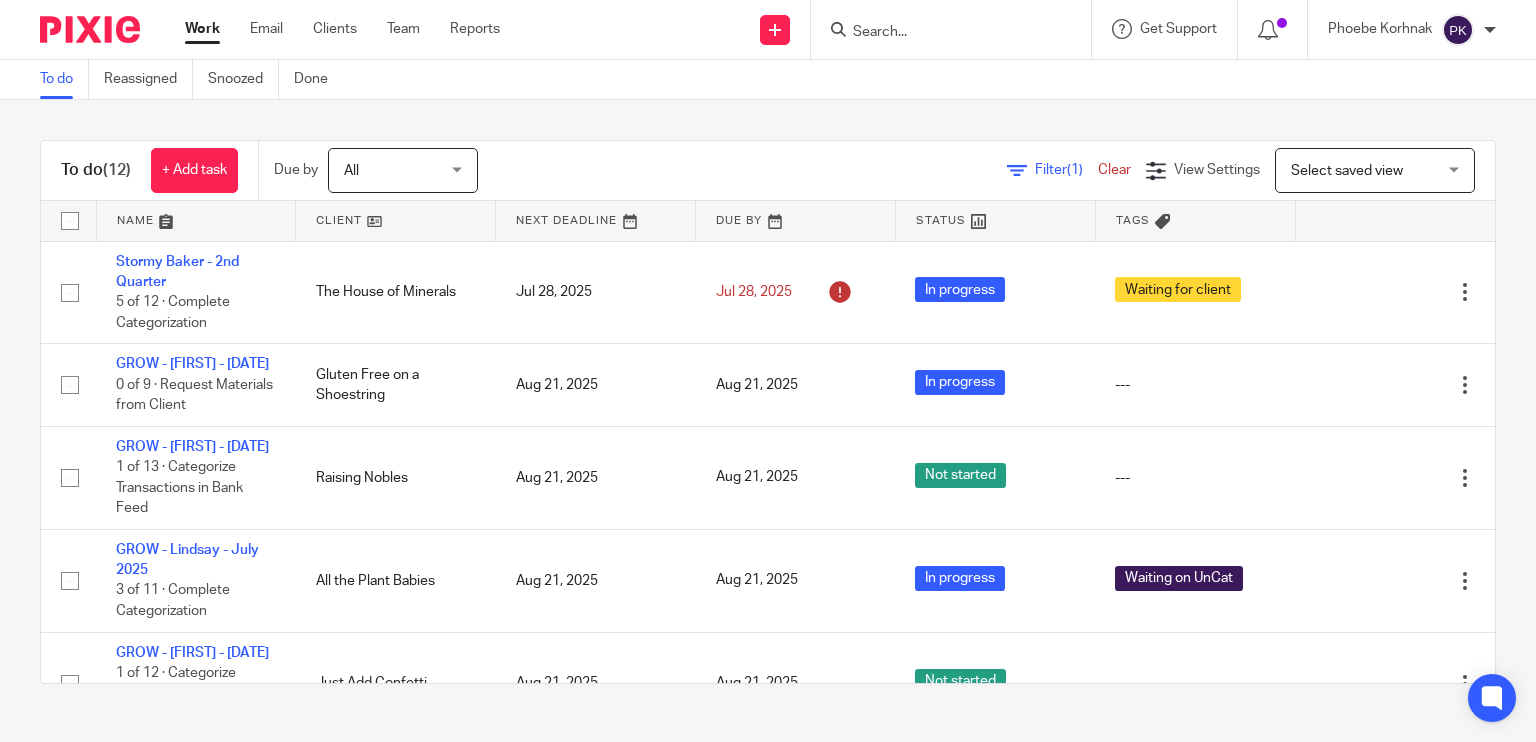 scroll, scrollTop: 0, scrollLeft: 0, axis: both 